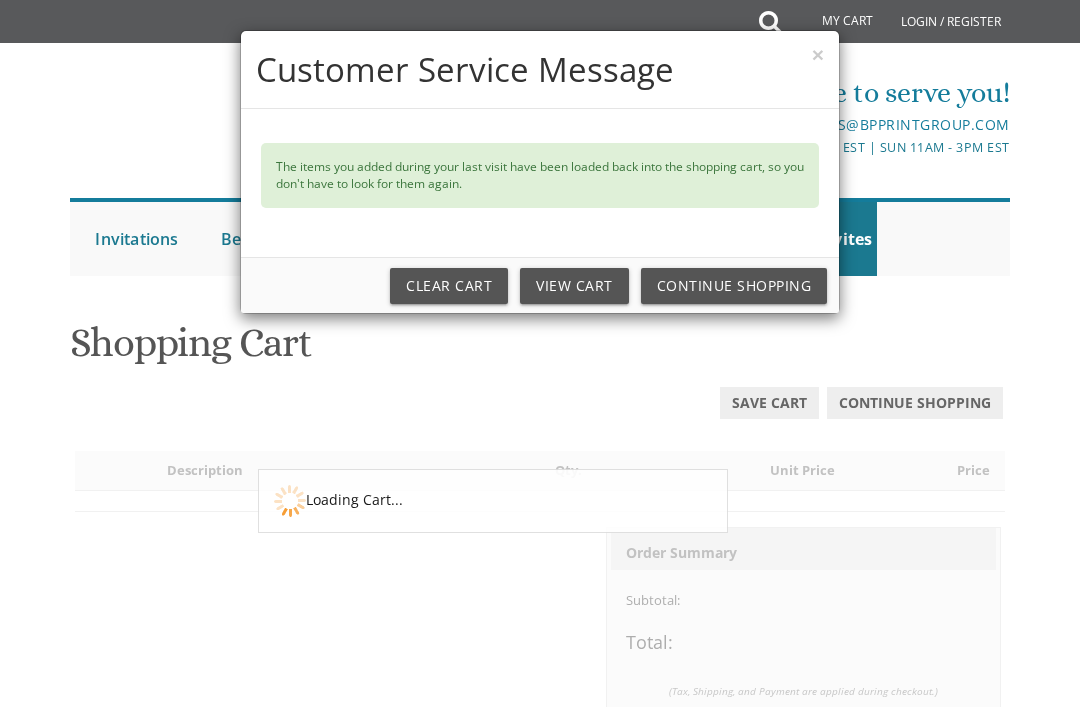 scroll, scrollTop: 0, scrollLeft: 0, axis: both 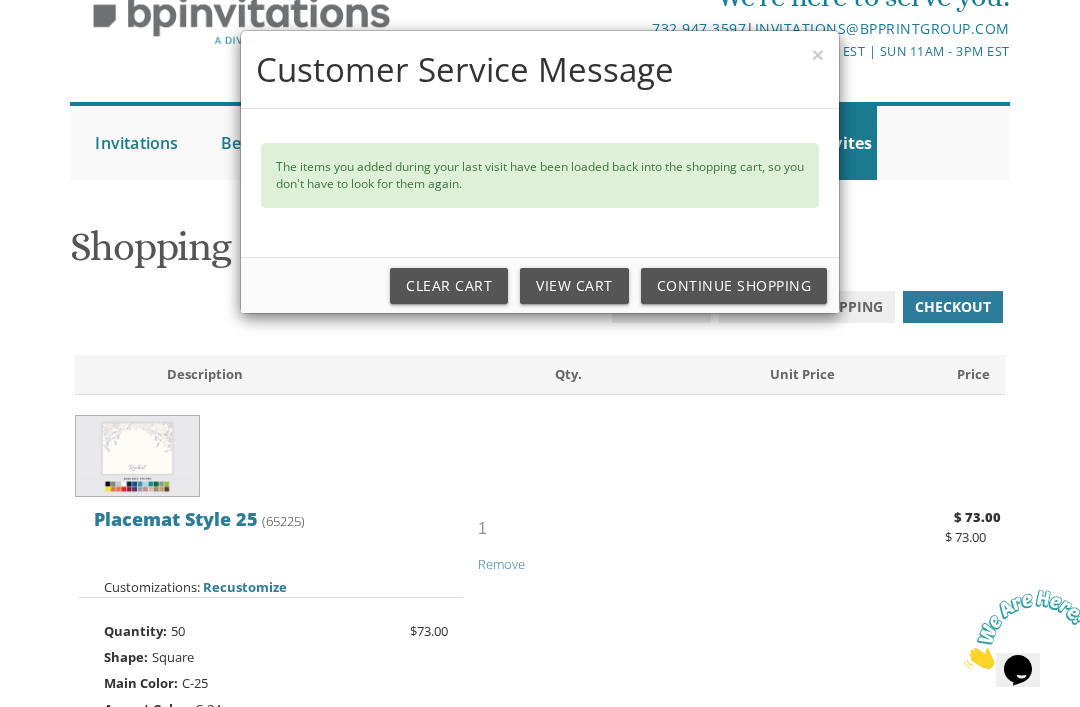 click on "×" at bounding box center (818, 54) 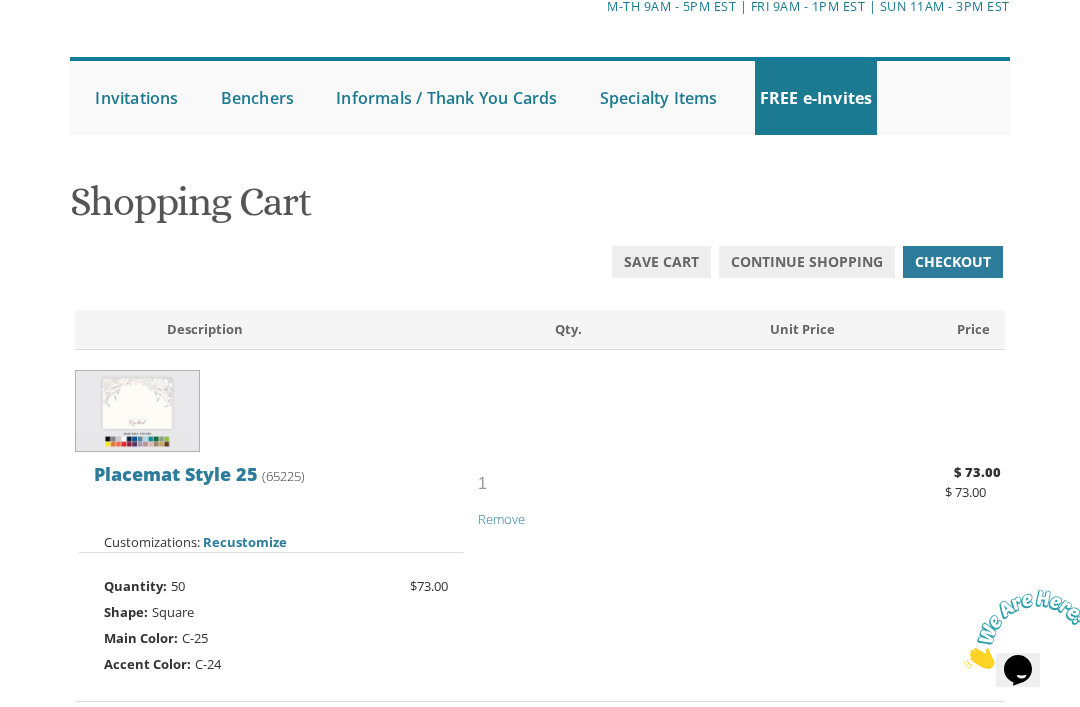scroll, scrollTop: 146, scrollLeft: 0, axis: vertical 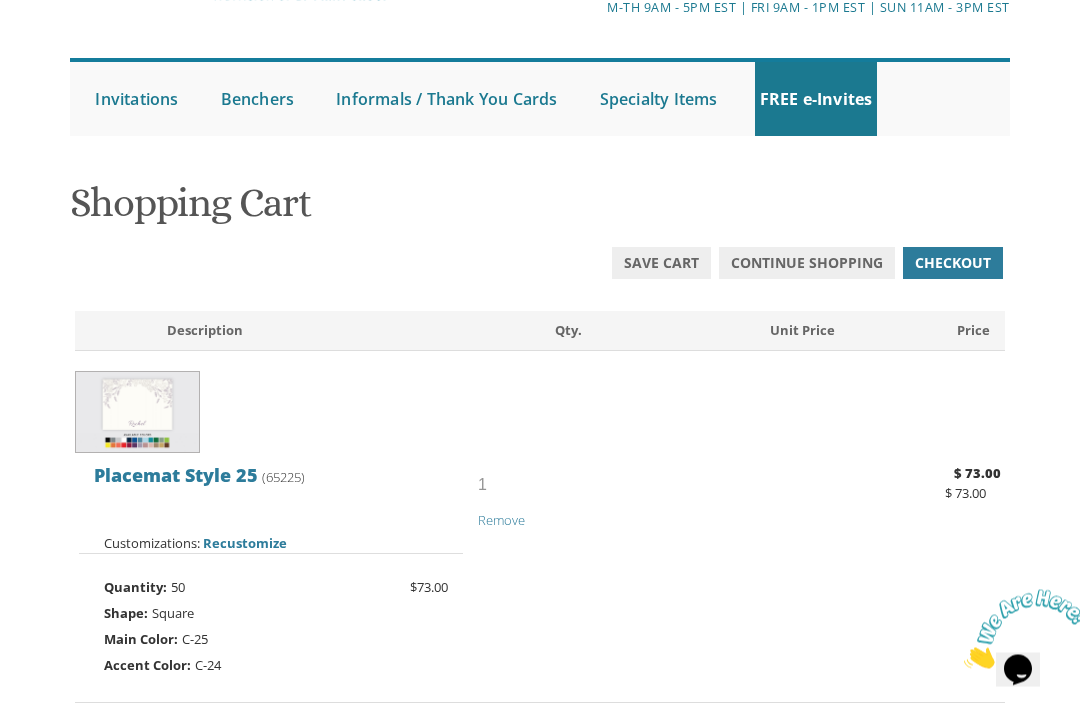 click at bounding box center [137, 413] 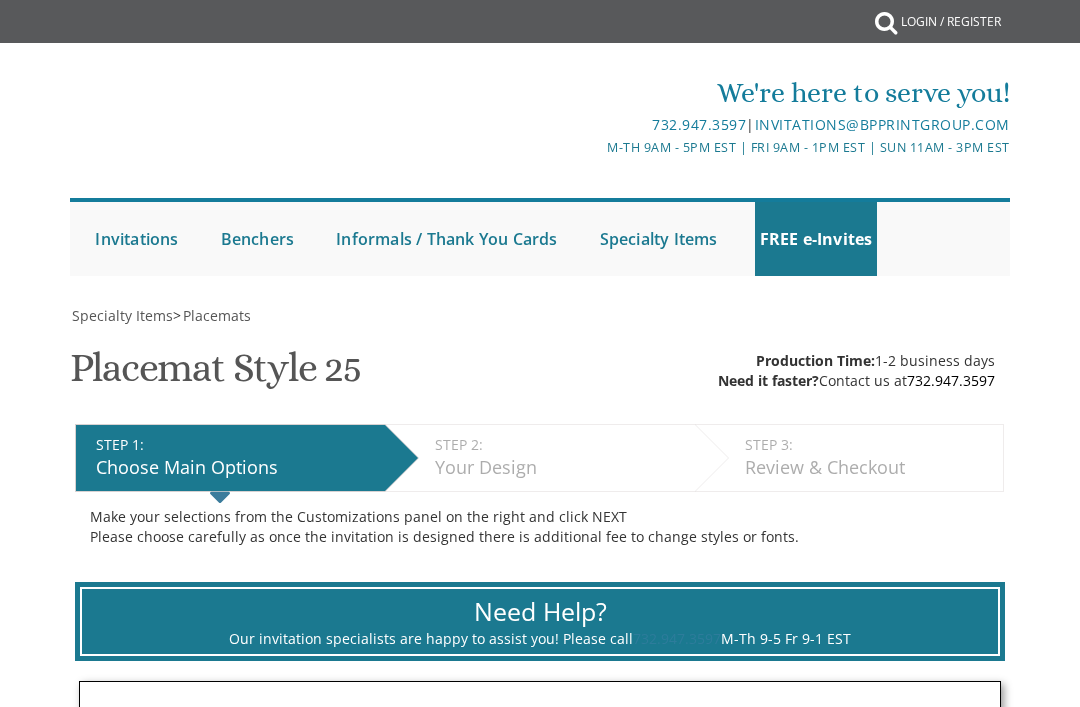 scroll, scrollTop: 0, scrollLeft: 0, axis: both 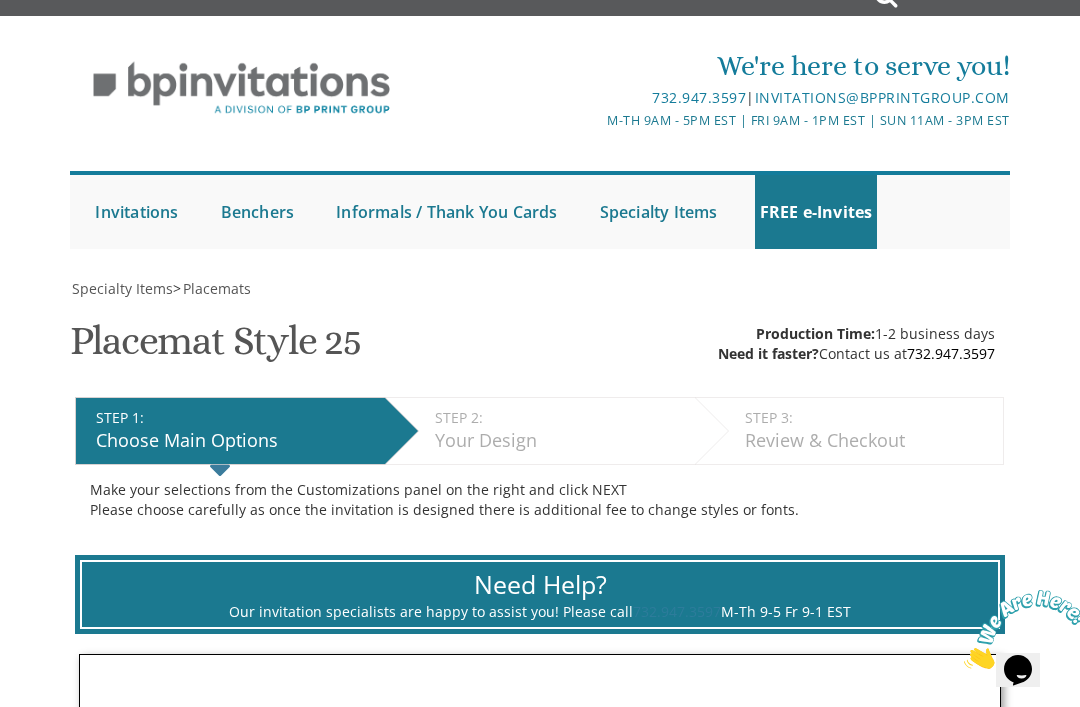 click on "Specialty Items" at bounding box center (659, 212) 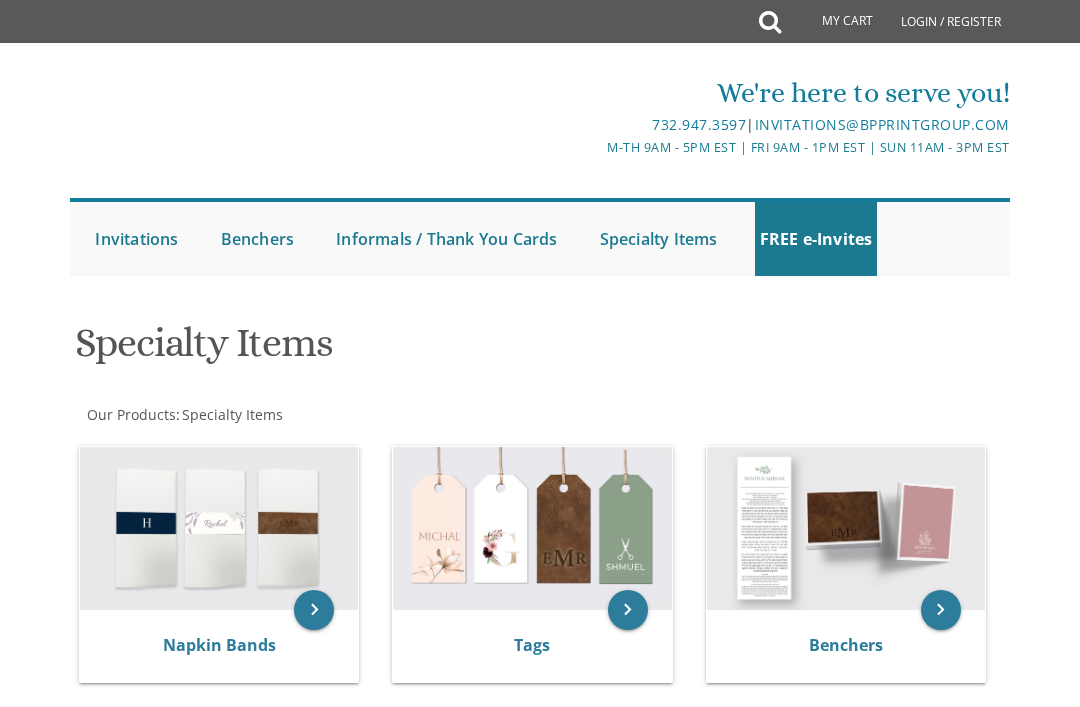 scroll, scrollTop: 0, scrollLeft: 0, axis: both 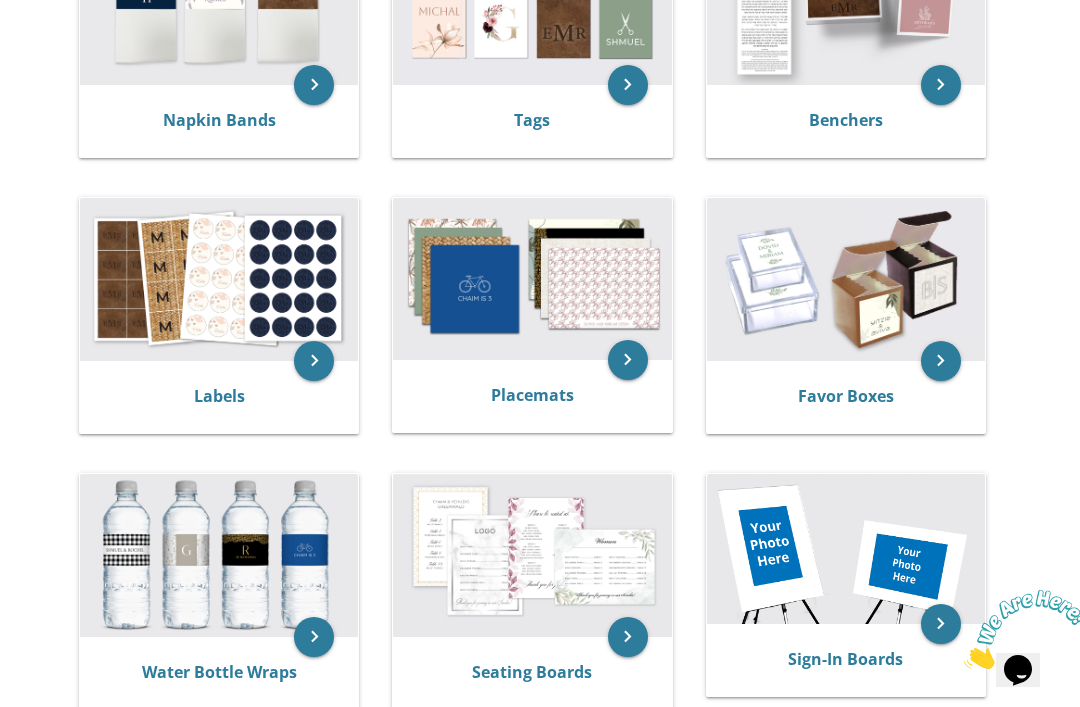 click on "keyboard_arrow_right" at bounding box center [628, 360] 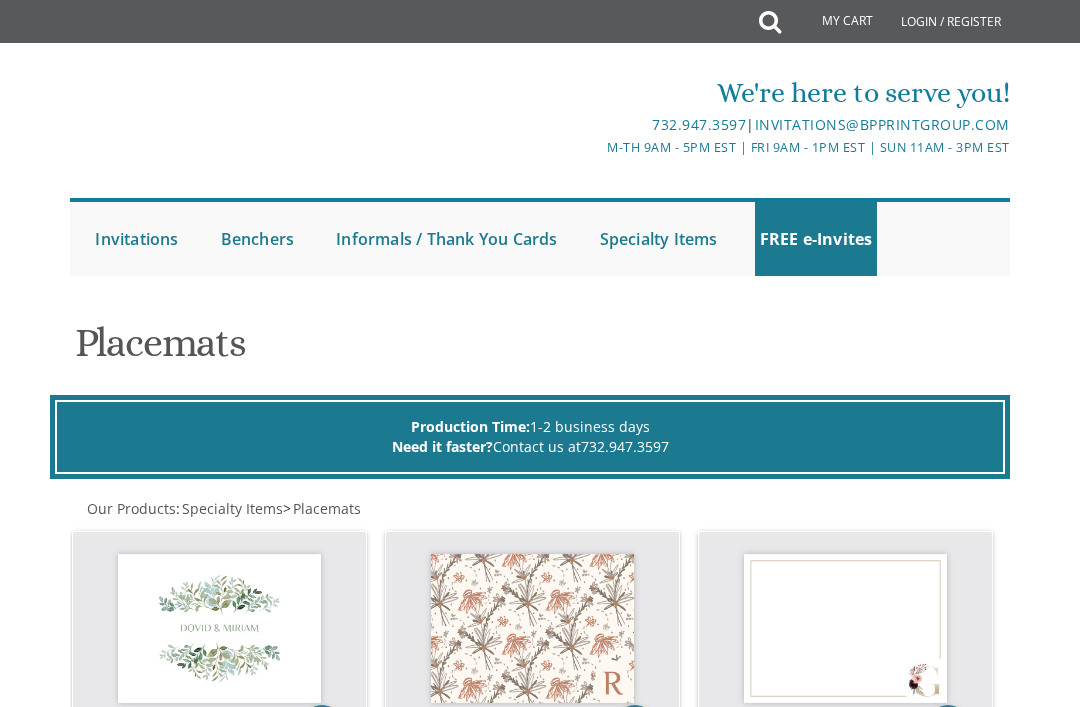 scroll, scrollTop: 0, scrollLeft: 0, axis: both 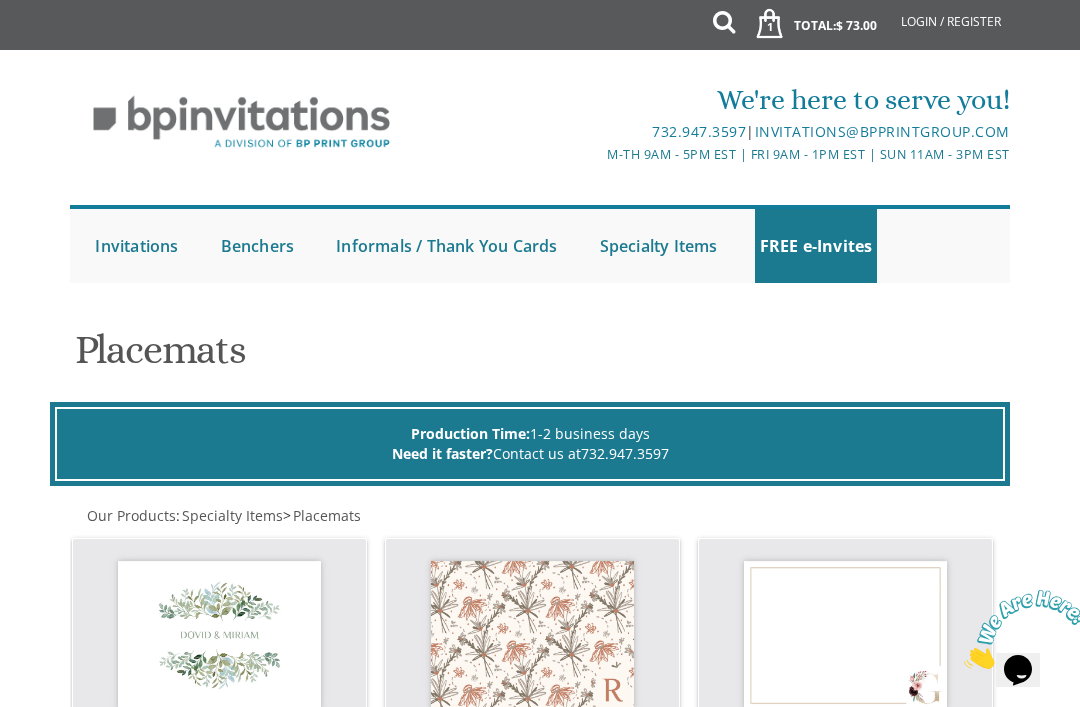 click on "1
Total:
$ 73.00
$ 73.00" at bounding box center (810, 35) 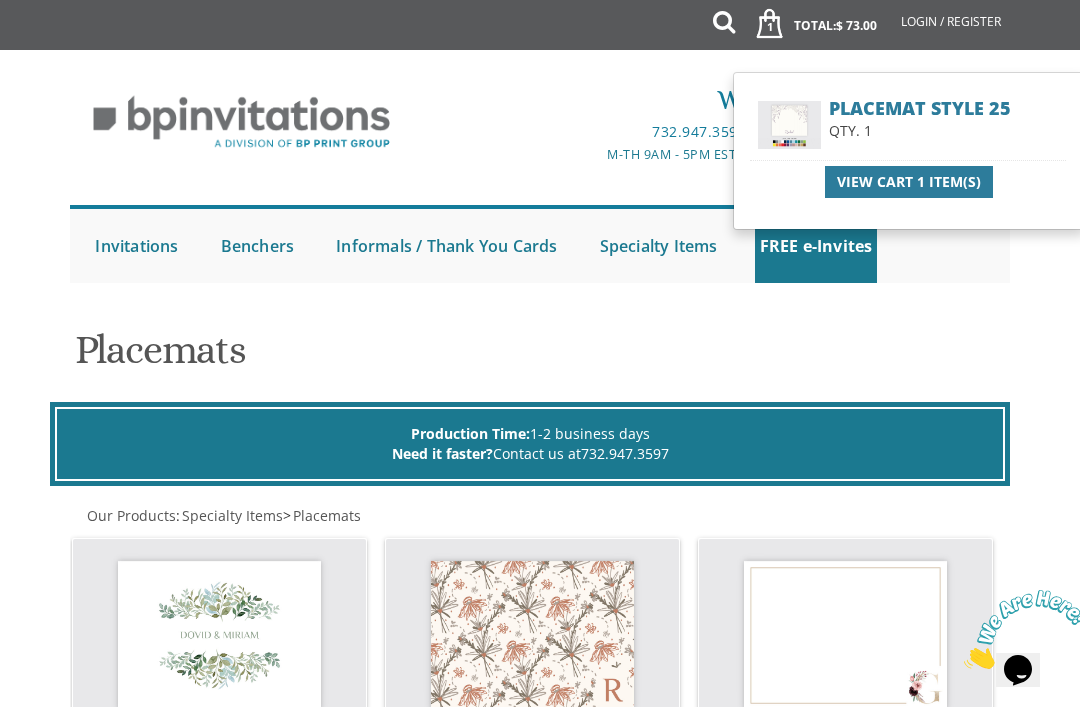 click at bounding box center [789, 125] 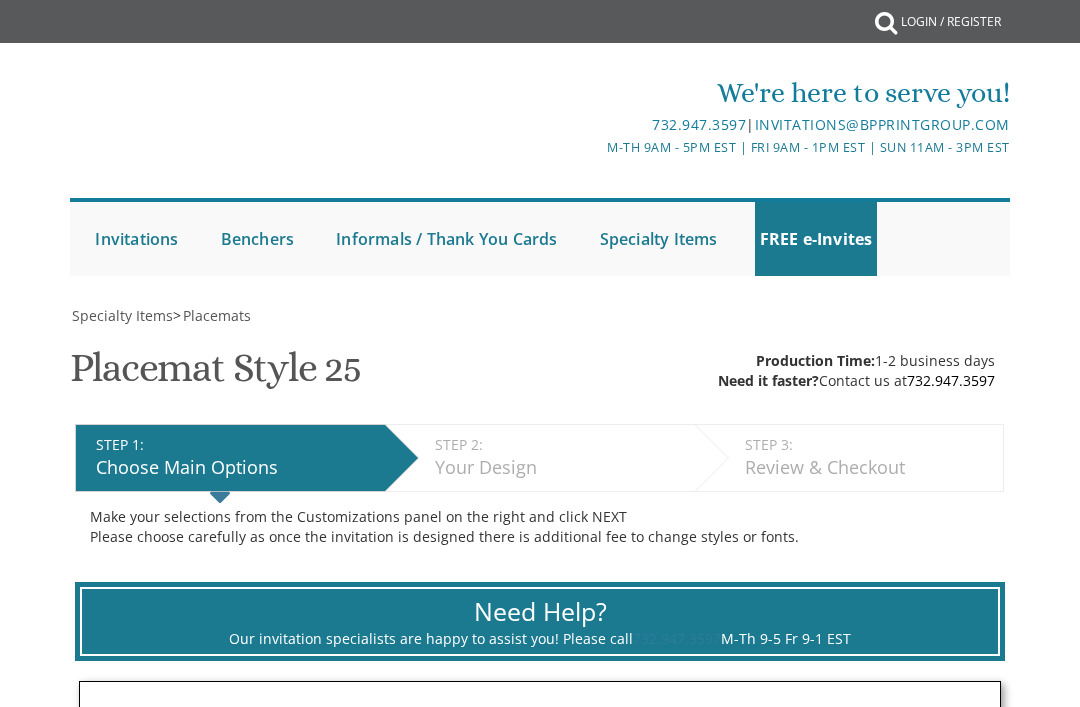 scroll, scrollTop: 0, scrollLeft: 0, axis: both 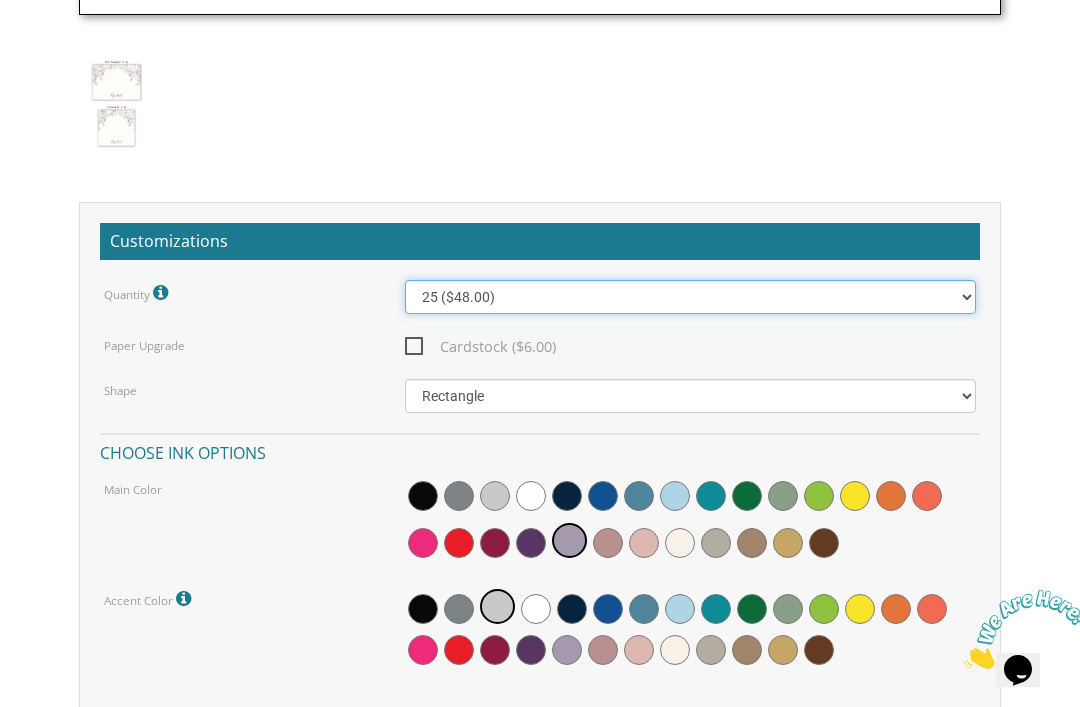click on "25 ($48.00) 30 ($53.00) 35 ($58.00) 40 ($63.00) 45 ($68.00) 50 ($73.00) 55 ($78.00) 60 ($83.00) 65 ($88.00) 70 ($93.00) 75 ($98.00) 80 ($103.00) 85 ($108.00) 90 ($113.00) 95 ($118.00) 100 ($123.00)" at bounding box center (691, 297) 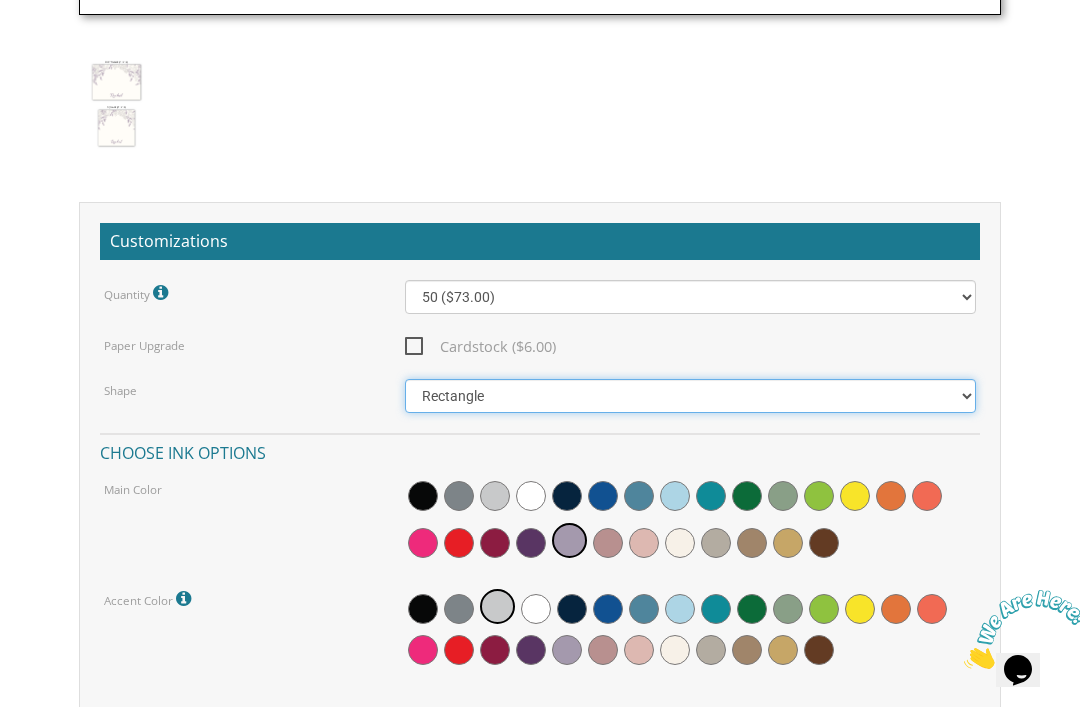 click on "Square Rectangle" at bounding box center [691, 396] 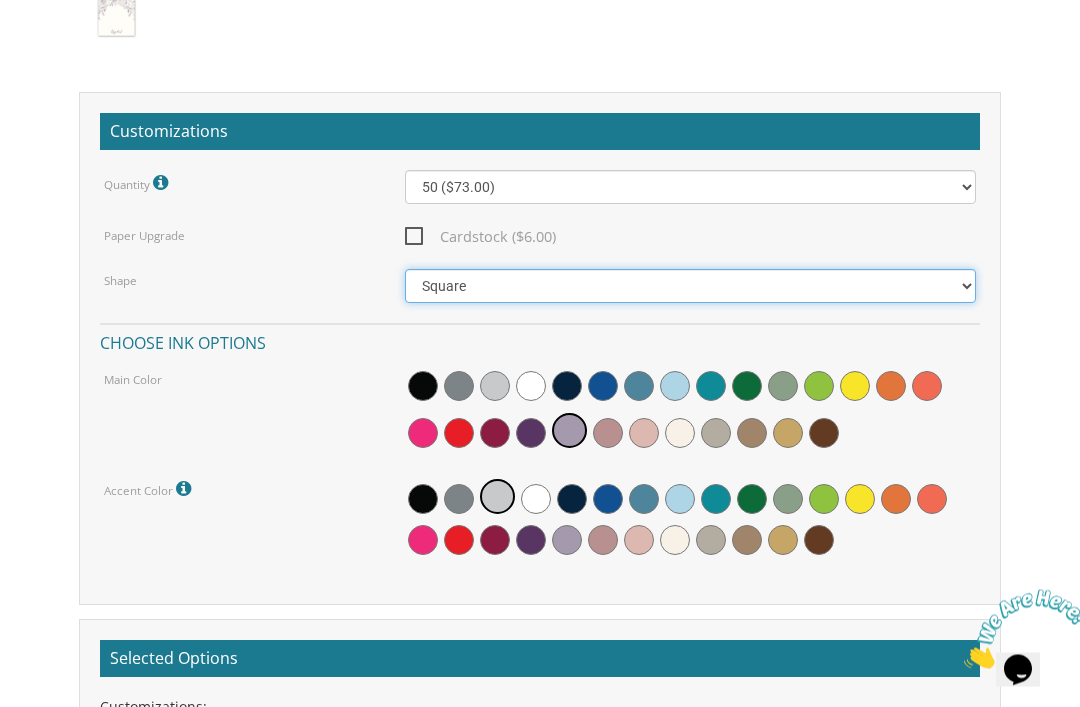 scroll, scrollTop: 1970, scrollLeft: 0, axis: vertical 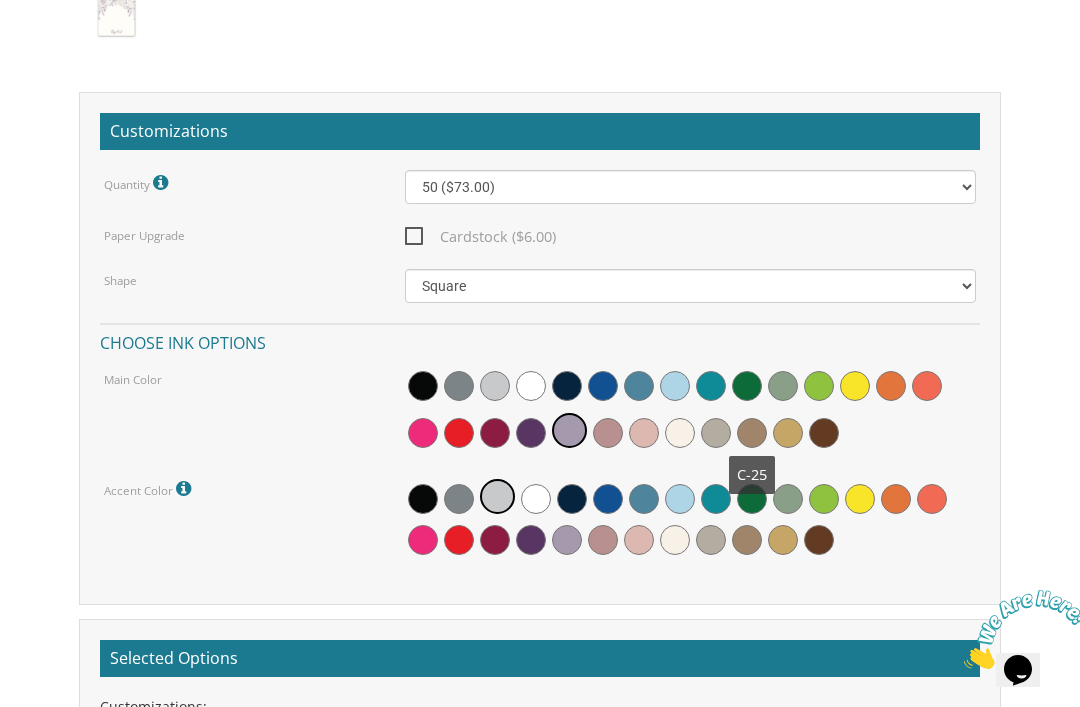 click at bounding box center (752, 433) 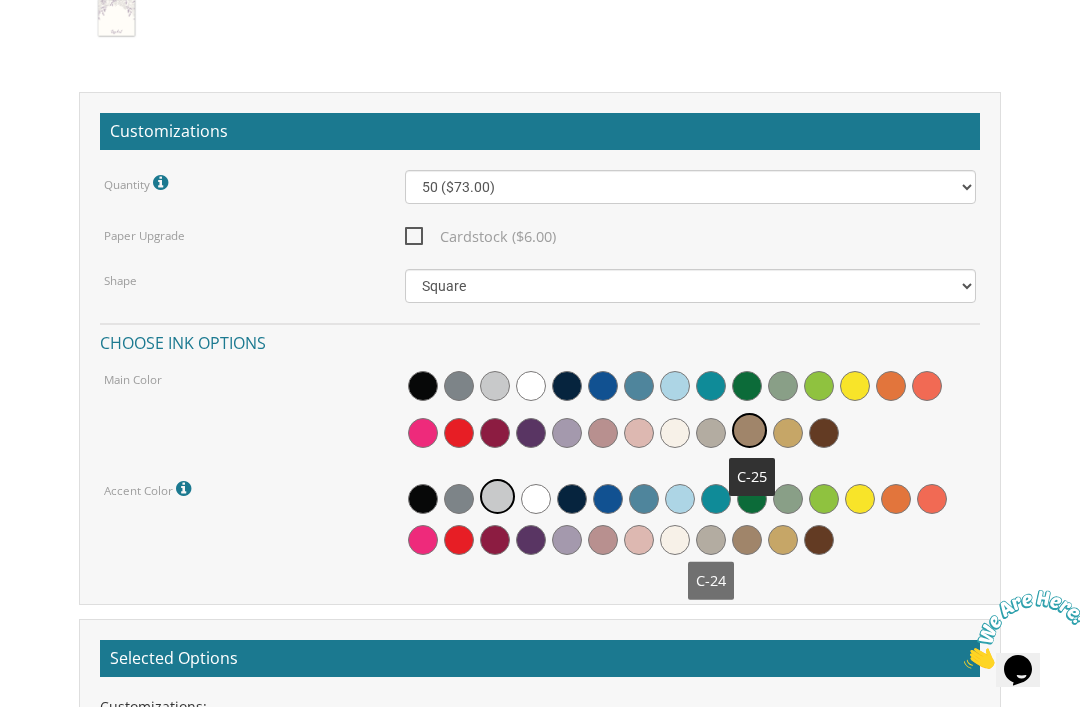 click at bounding box center [711, 540] 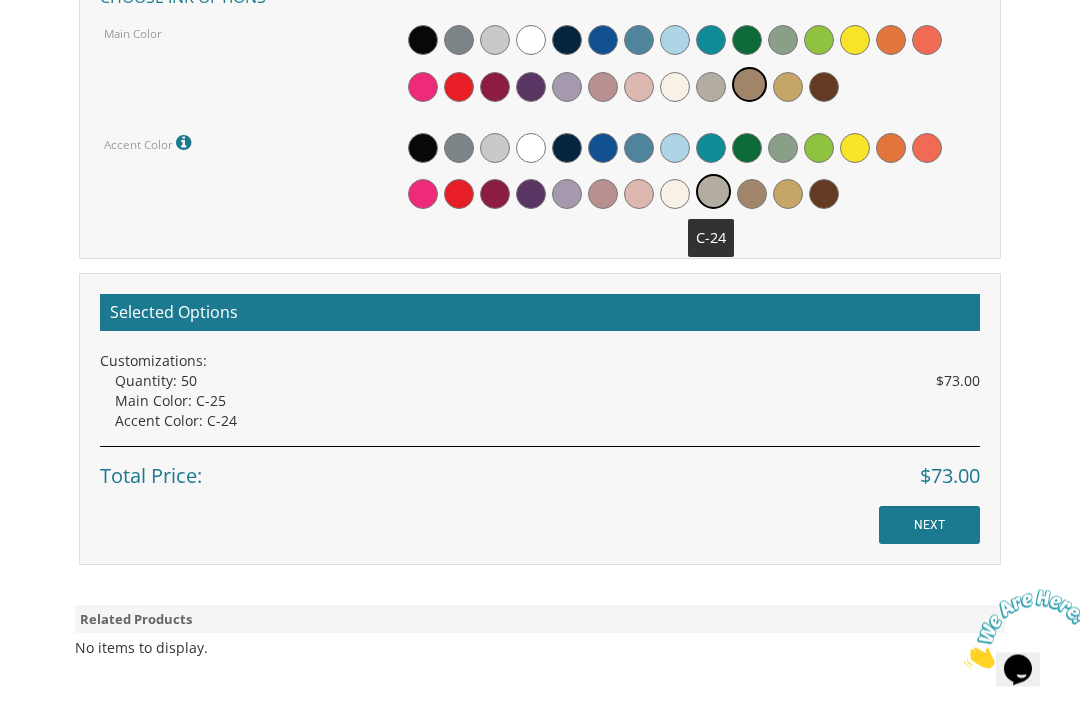 scroll, scrollTop: 2326, scrollLeft: 0, axis: vertical 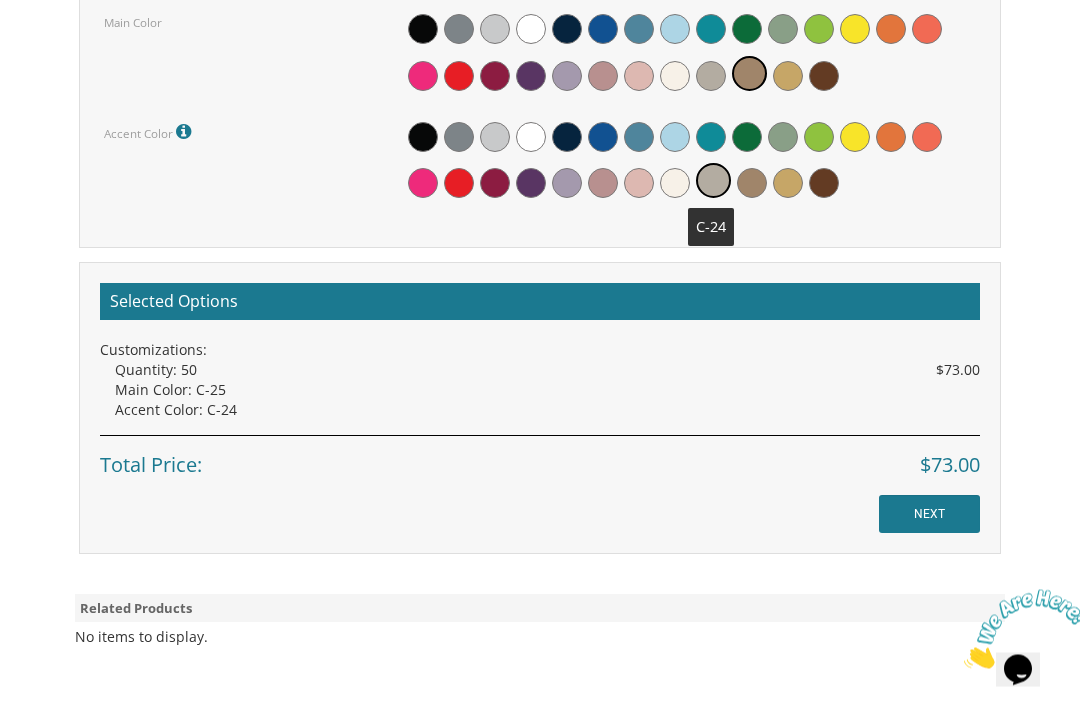 click on "NEXT" at bounding box center [929, 515] 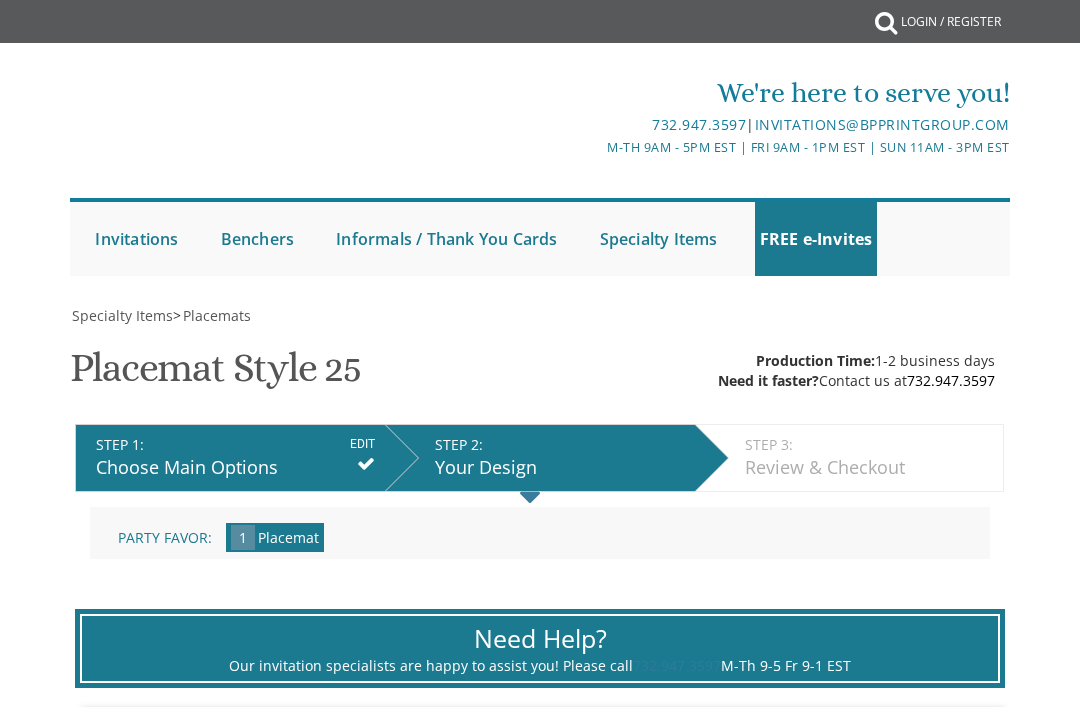 scroll, scrollTop: 0, scrollLeft: 0, axis: both 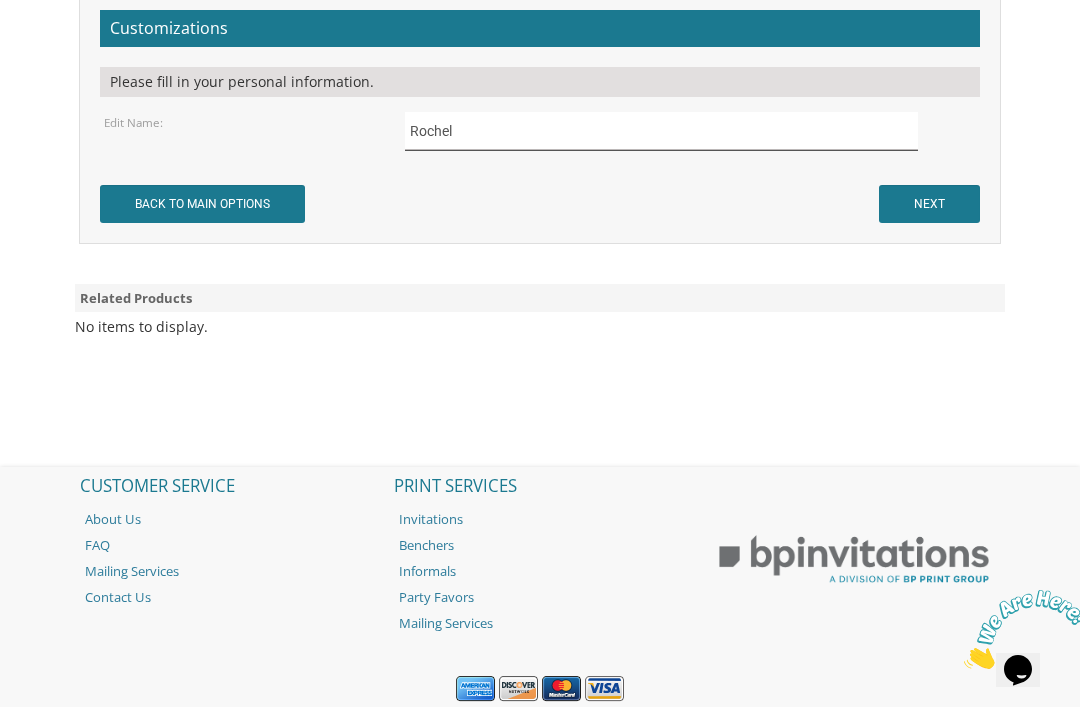 click on "Rochel" at bounding box center (661, 130) 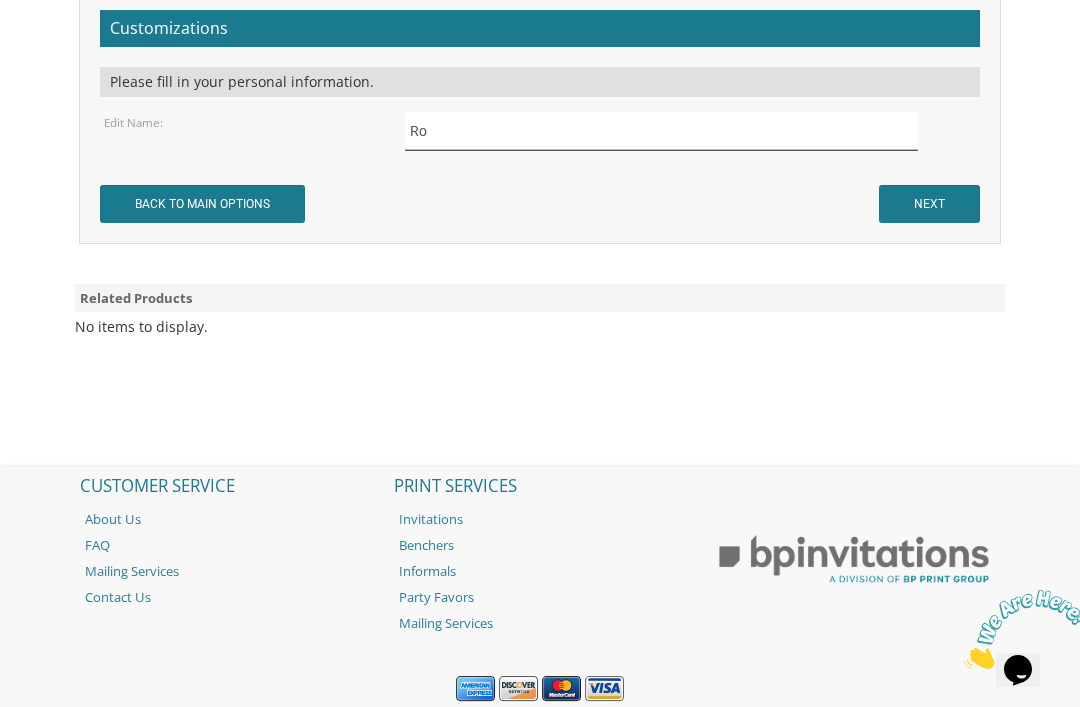 type on "R" 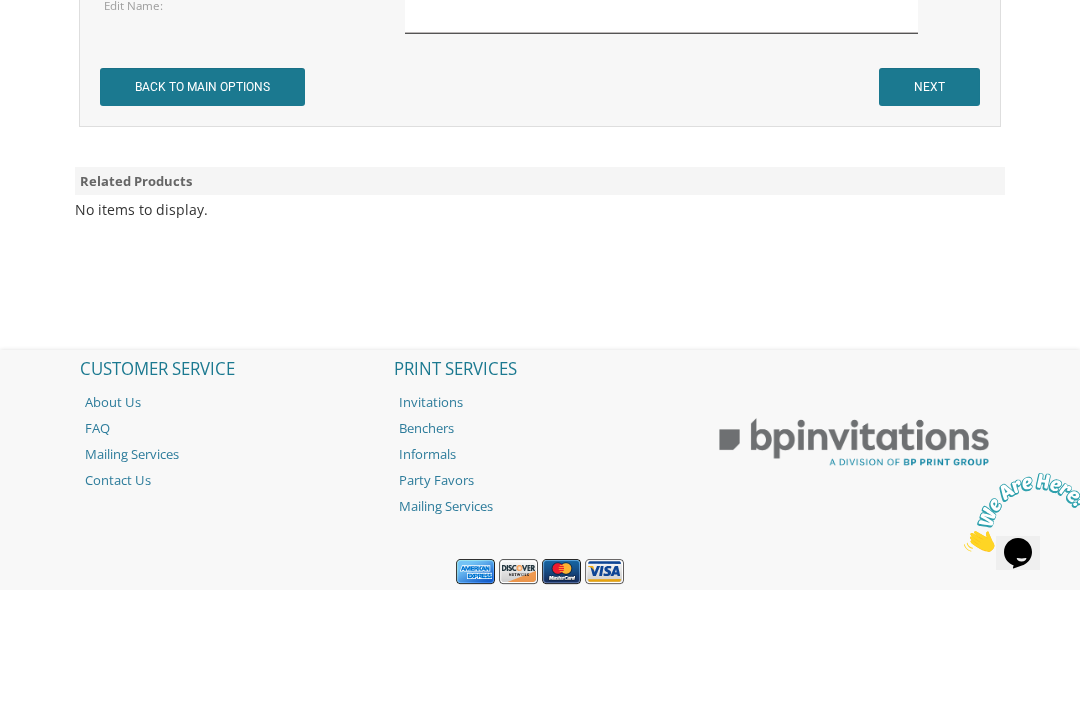 type 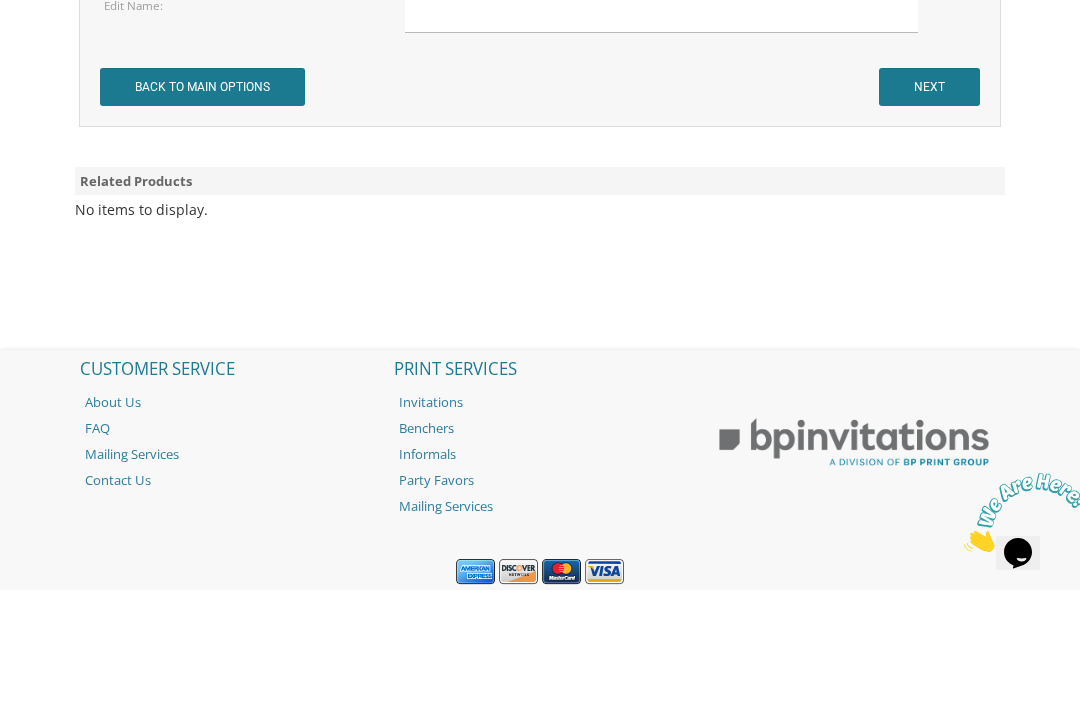 click on "My Cart
{{shoppingcart.totalQuantityDisplay}}
Total:
{{shoppingcart.subtotal}}
{{shoppingcart.total}}
{{shoppingcartitem.description}}
Qty. {{shoppingcartitem.quantity}}
{{productoption.name}}" at bounding box center (540, -594) 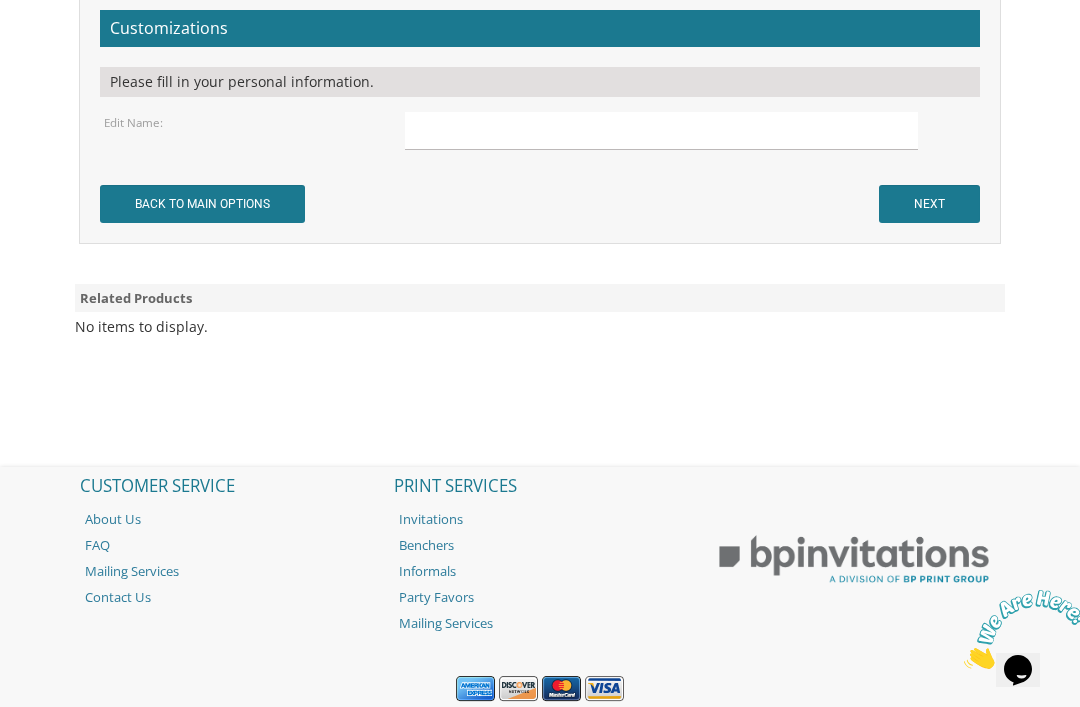 click on "NEXT" at bounding box center [929, 204] 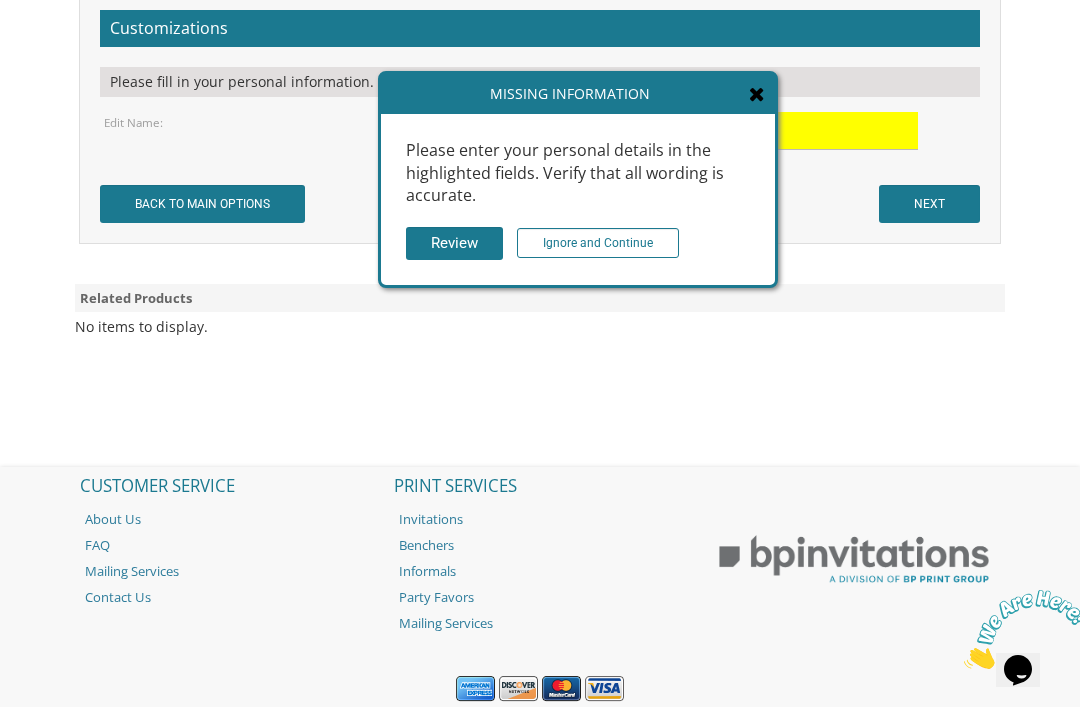 click at bounding box center [757, 94] 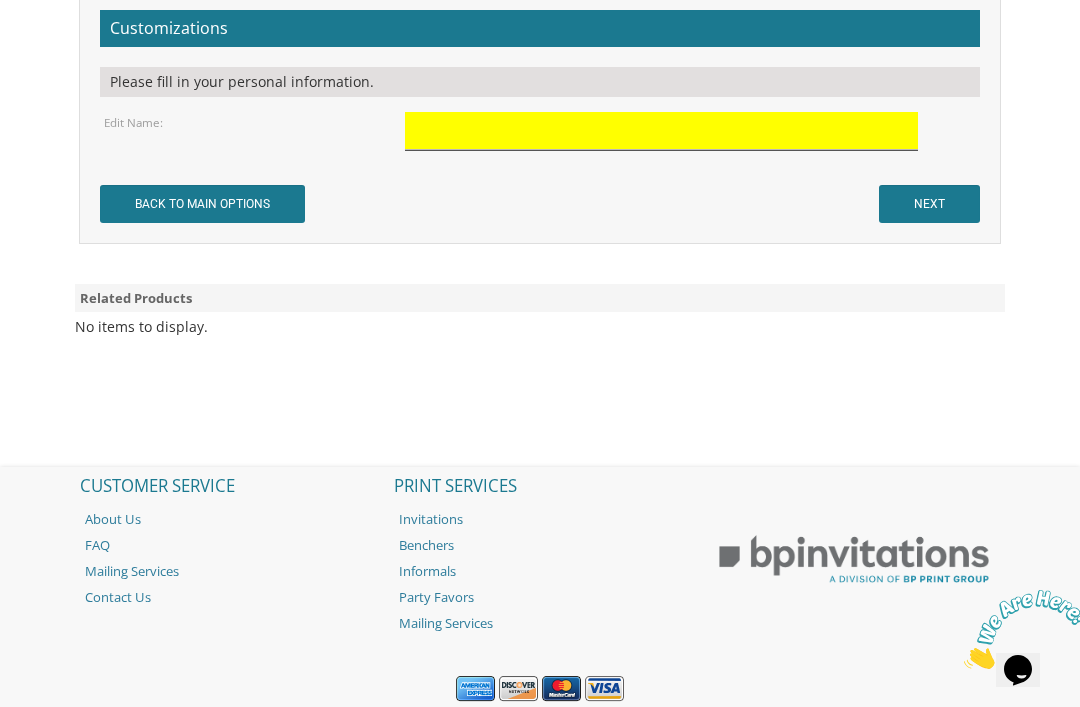 click at bounding box center [661, 130] 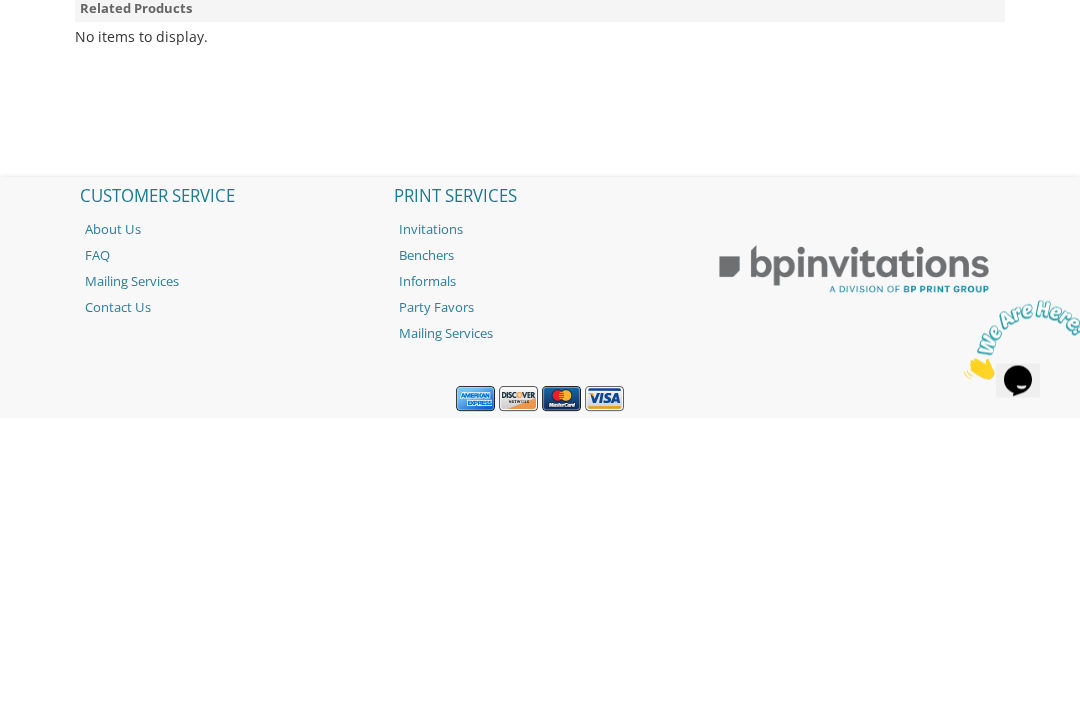 click on "Contact Us" at bounding box center [225, 597] 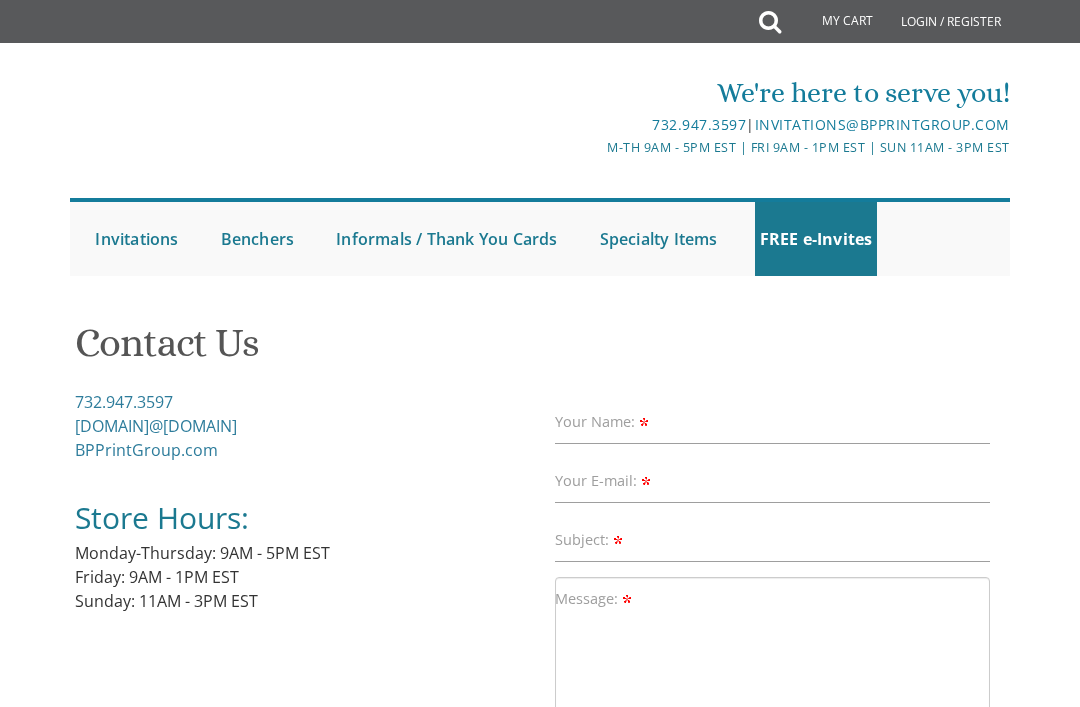 scroll, scrollTop: 0, scrollLeft: 0, axis: both 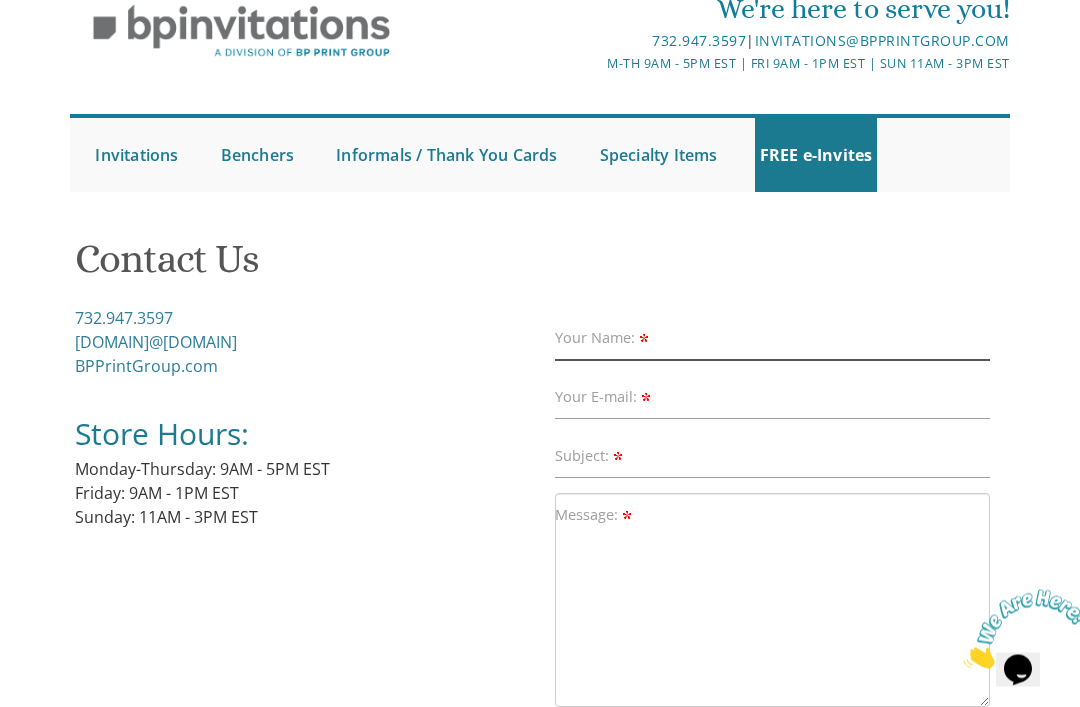 click on "Your Name:" at bounding box center [772, 339] 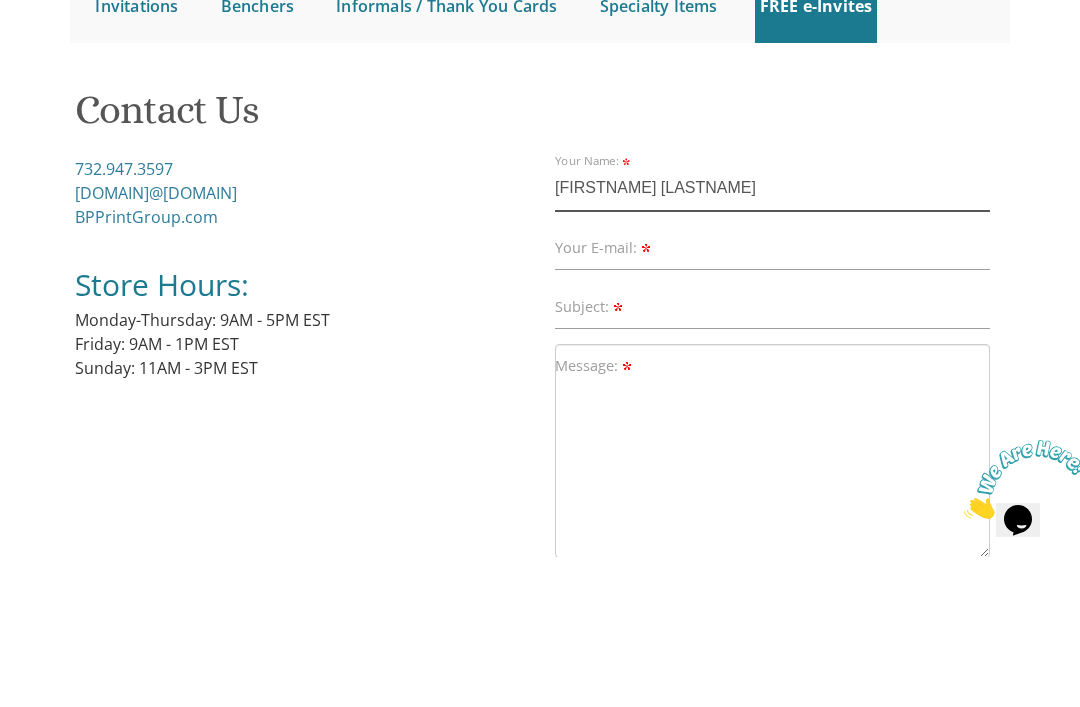 type on "Esti munk" 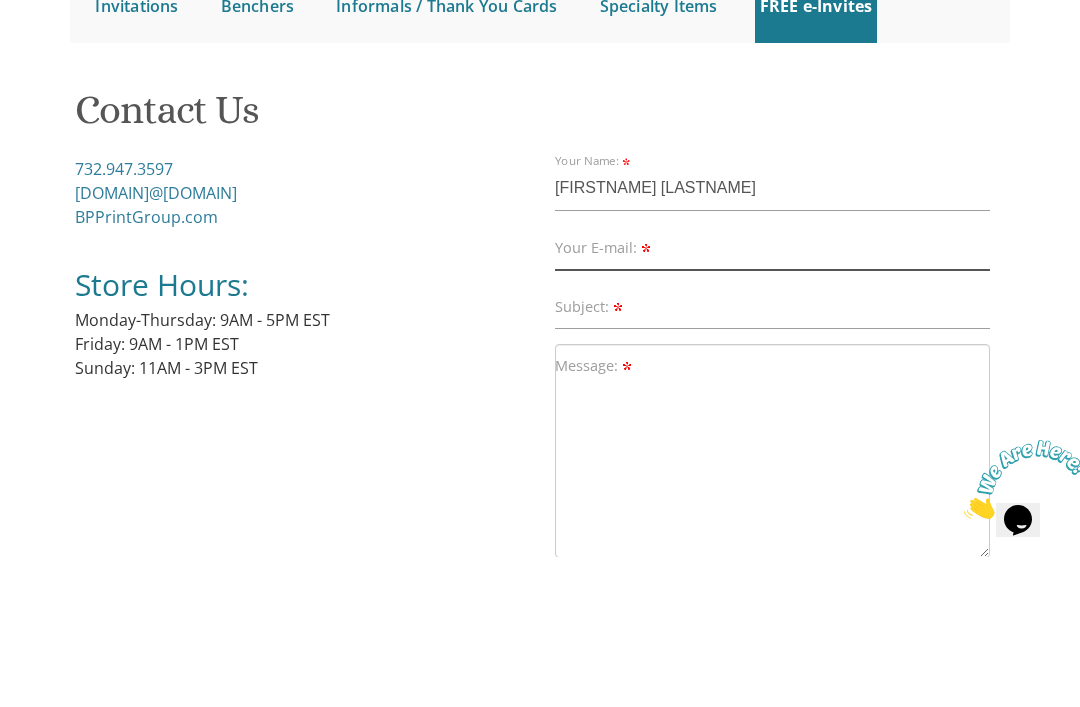 click on "Your E-mail:" at bounding box center (772, 398) 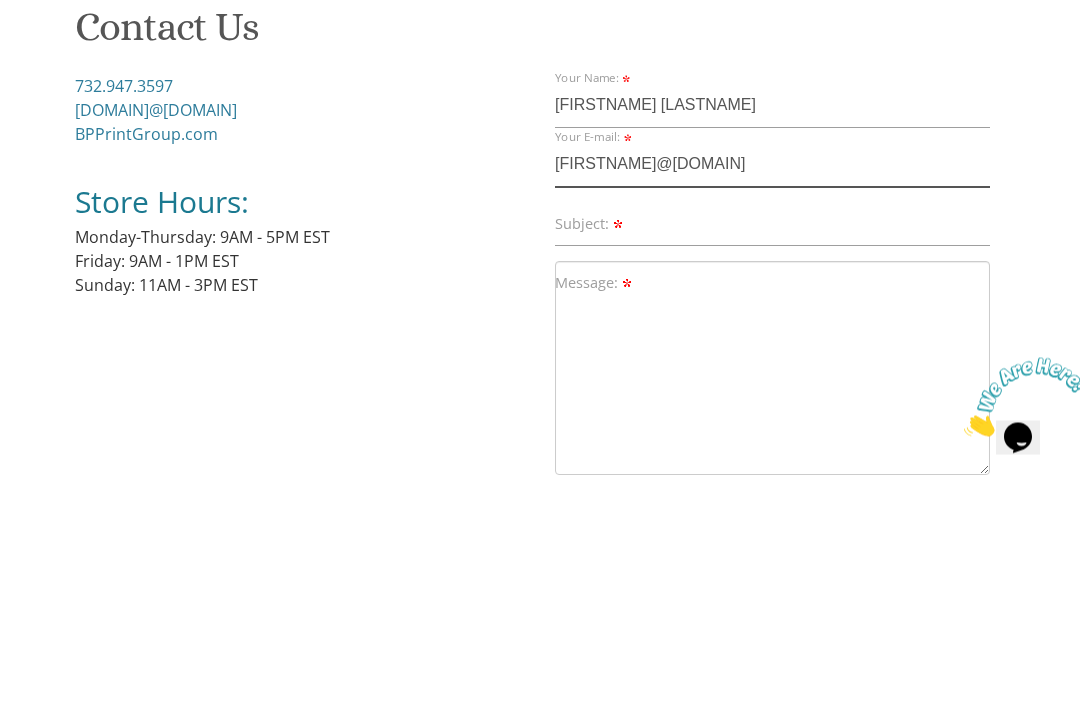 type on "Estilieberman17@gmail.com" 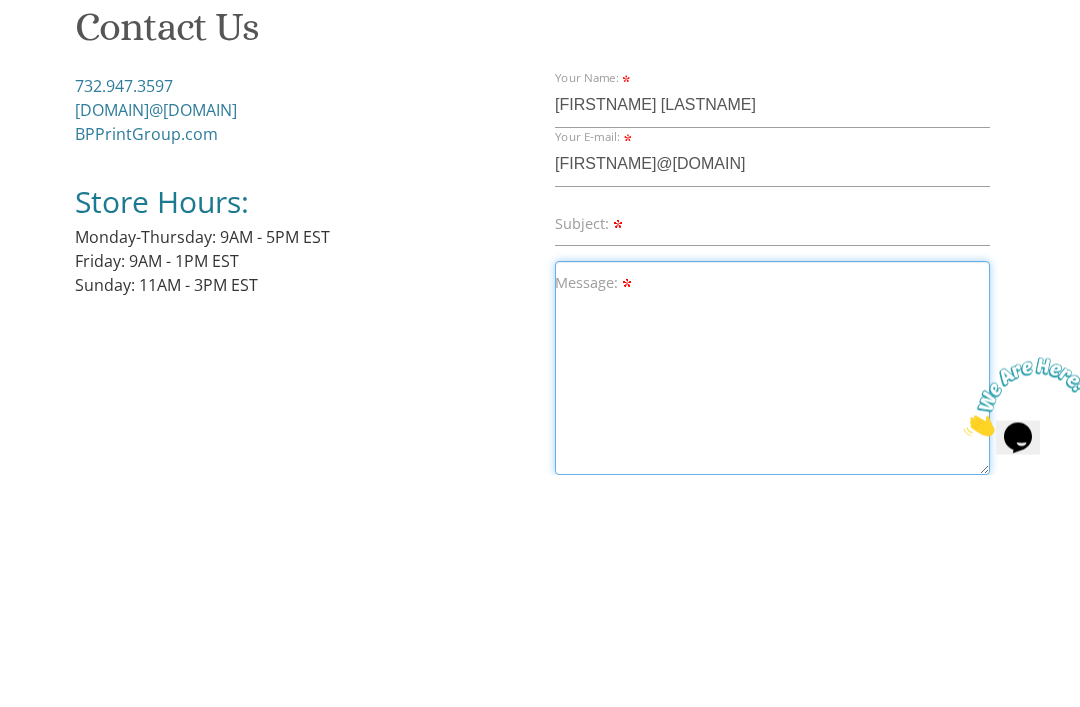 click on "Message:" at bounding box center (772, 601) 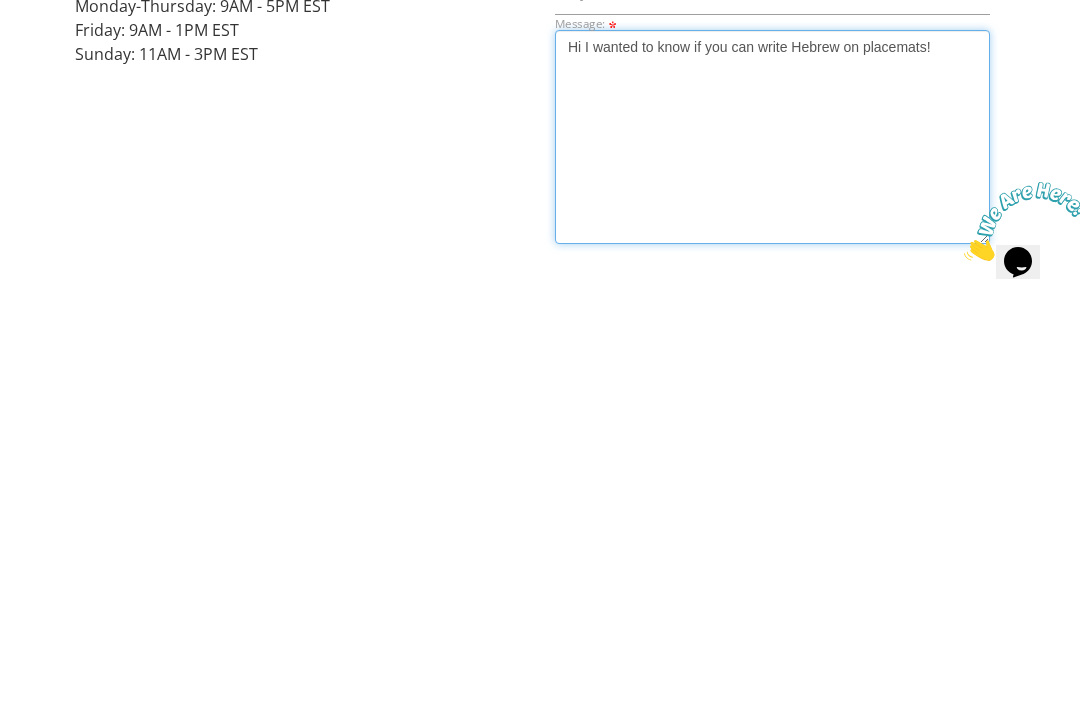 scroll, scrollTop: 147, scrollLeft: 0, axis: vertical 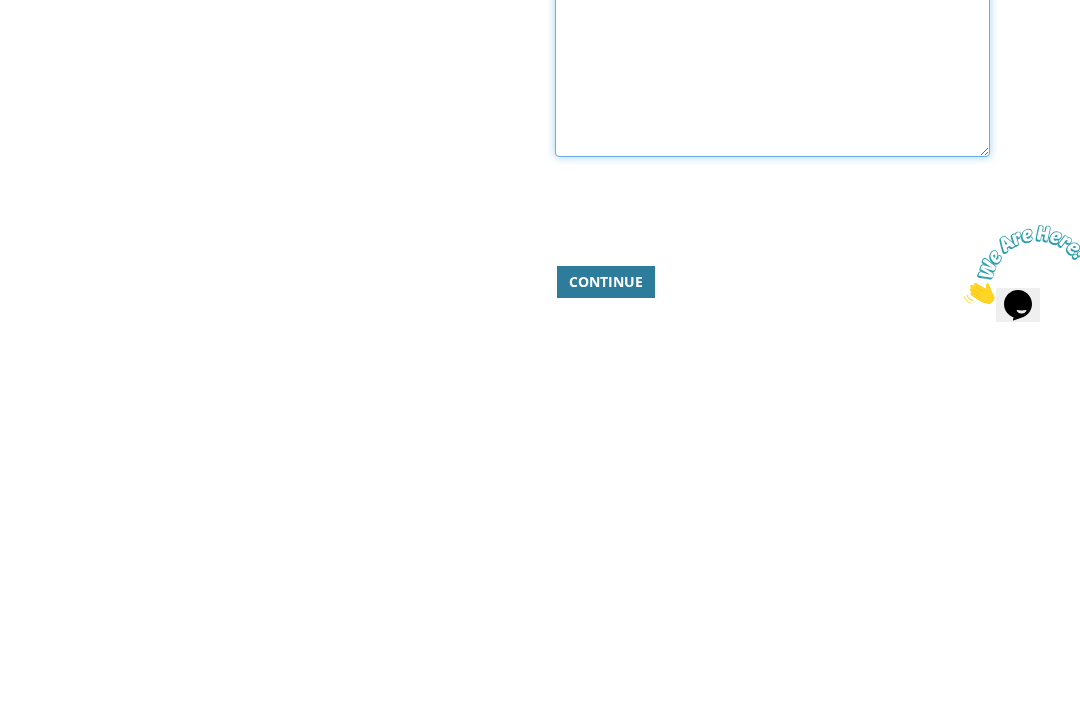 type on "Hi I wanted to know if you can write Hebrew on placemats!please" 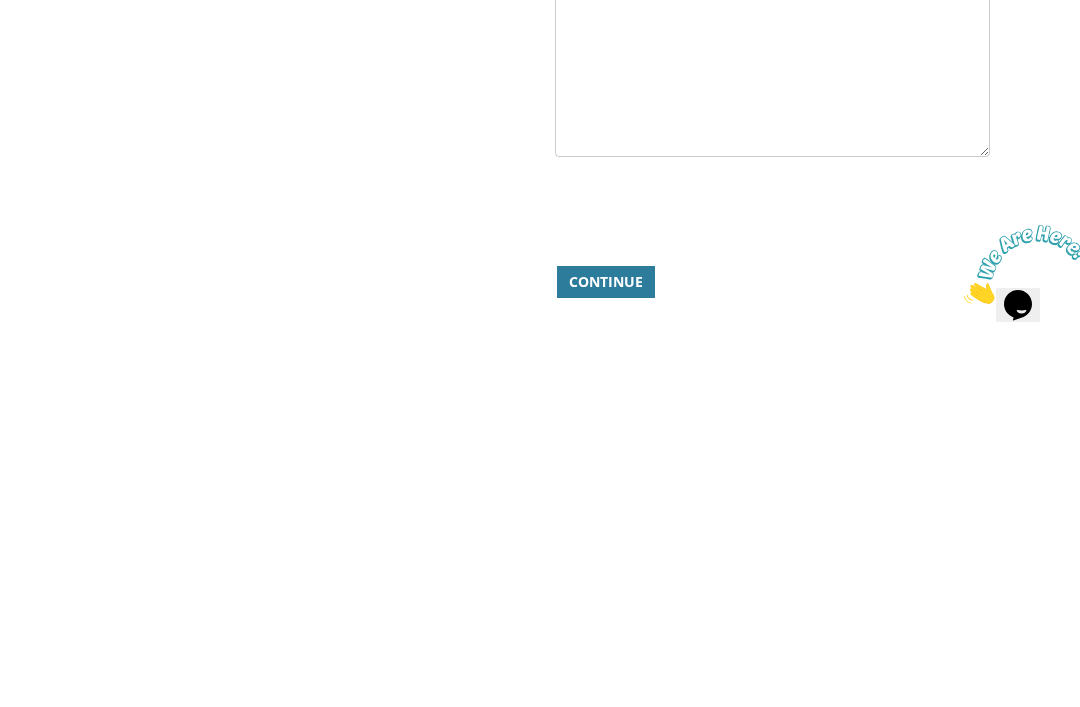 scroll, scrollTop: 598, scrollLeft: 0, axis: vertical 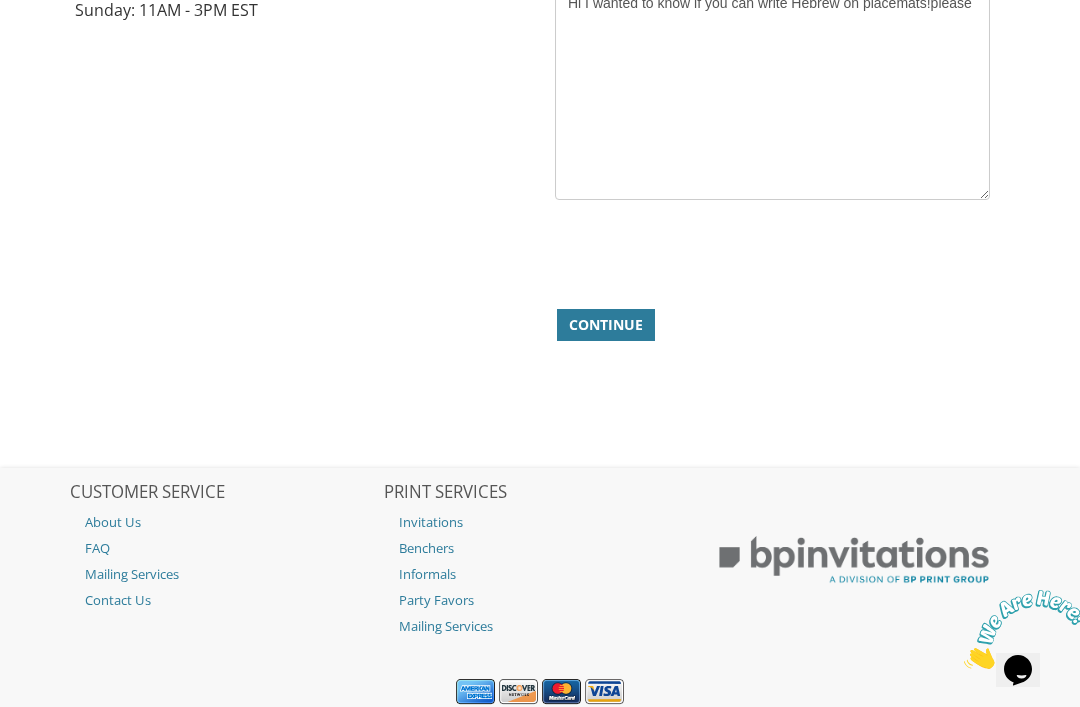 click on "Continue" at bounding box center [606, 325] 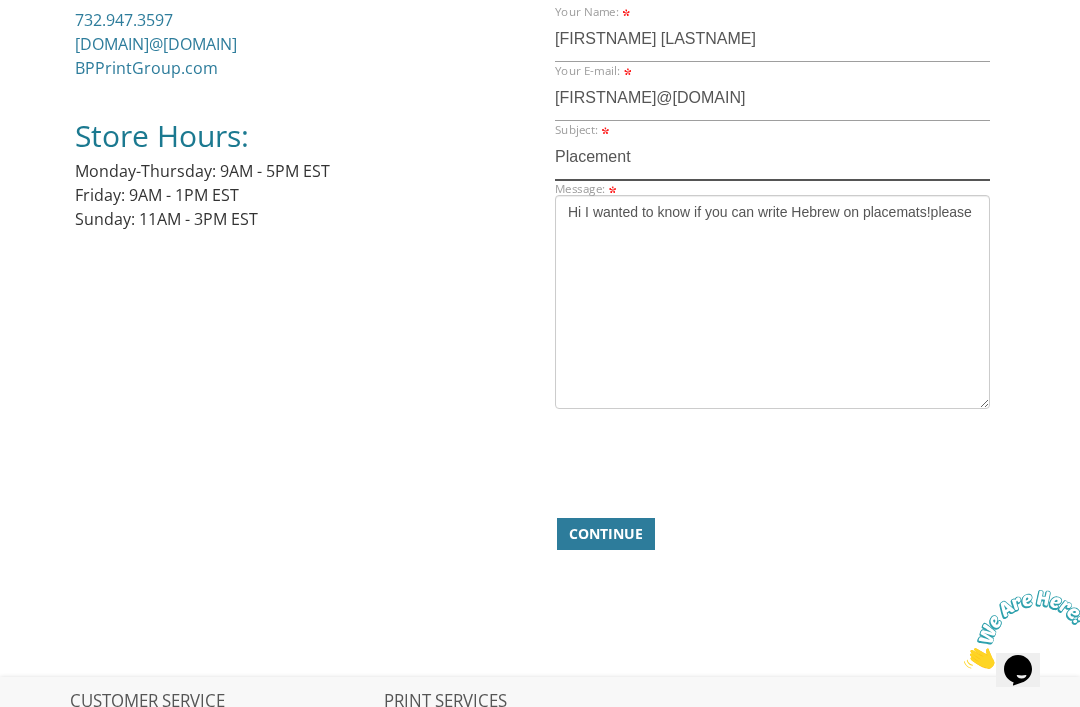 scroll, scrollTop: 389, scrollLeft: 0, axis: vertical 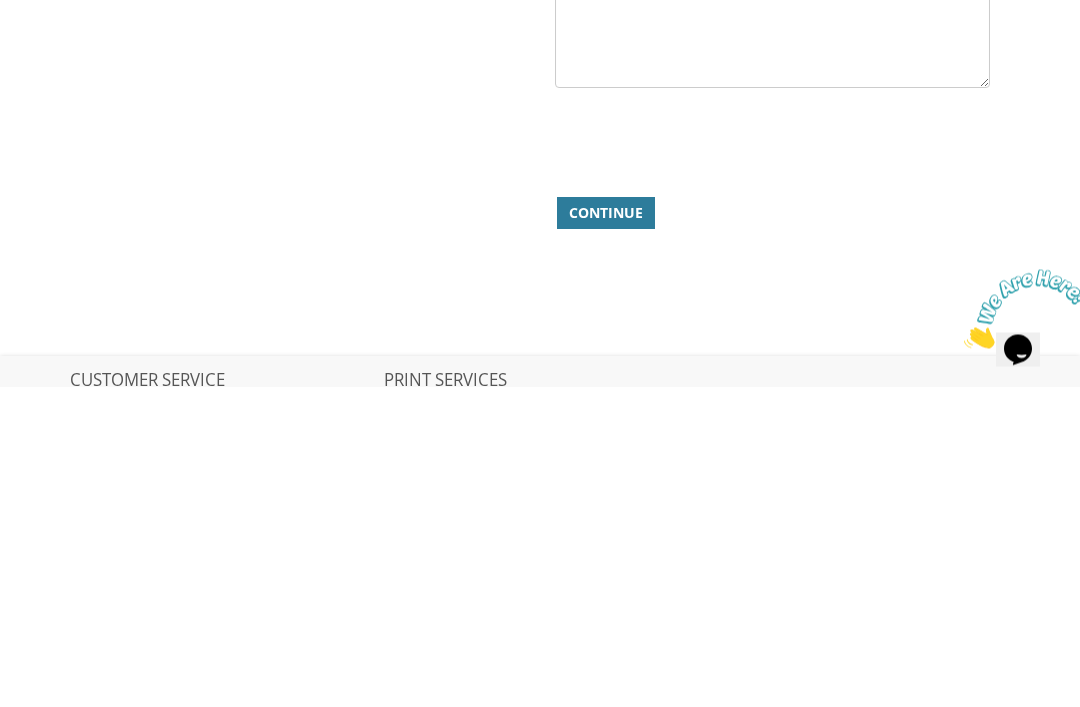 type on "Placement" 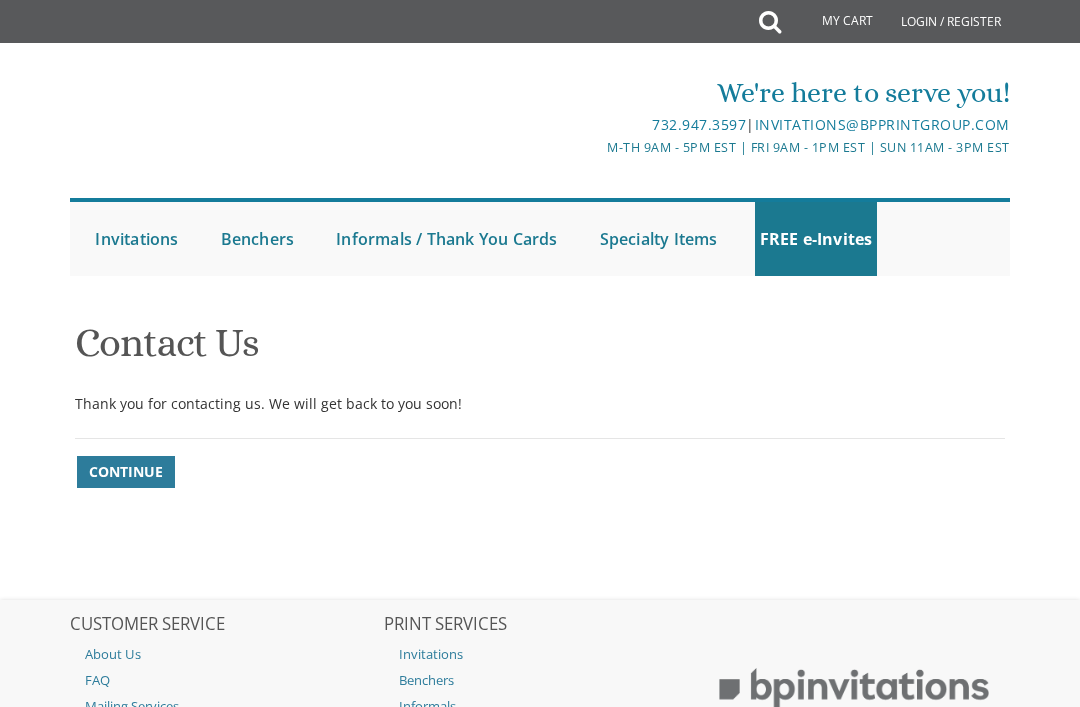 scroll, scrollTop: 0, scrollLeft: 0, axis: both 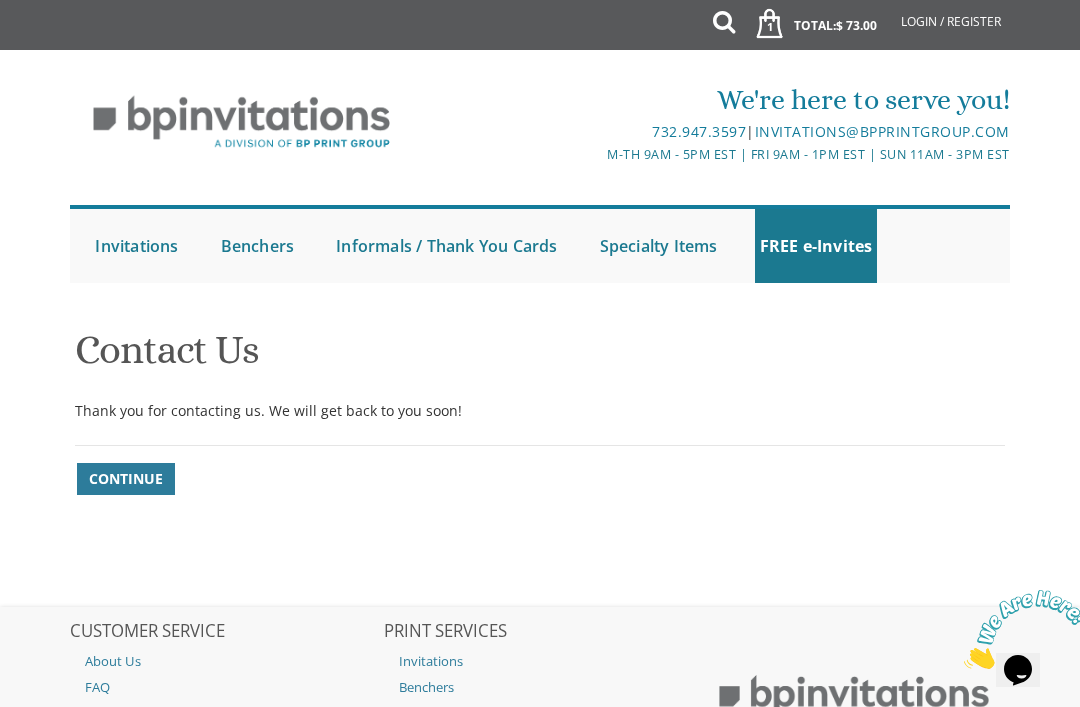 click on "Continue" at bounding box center [126, 479] 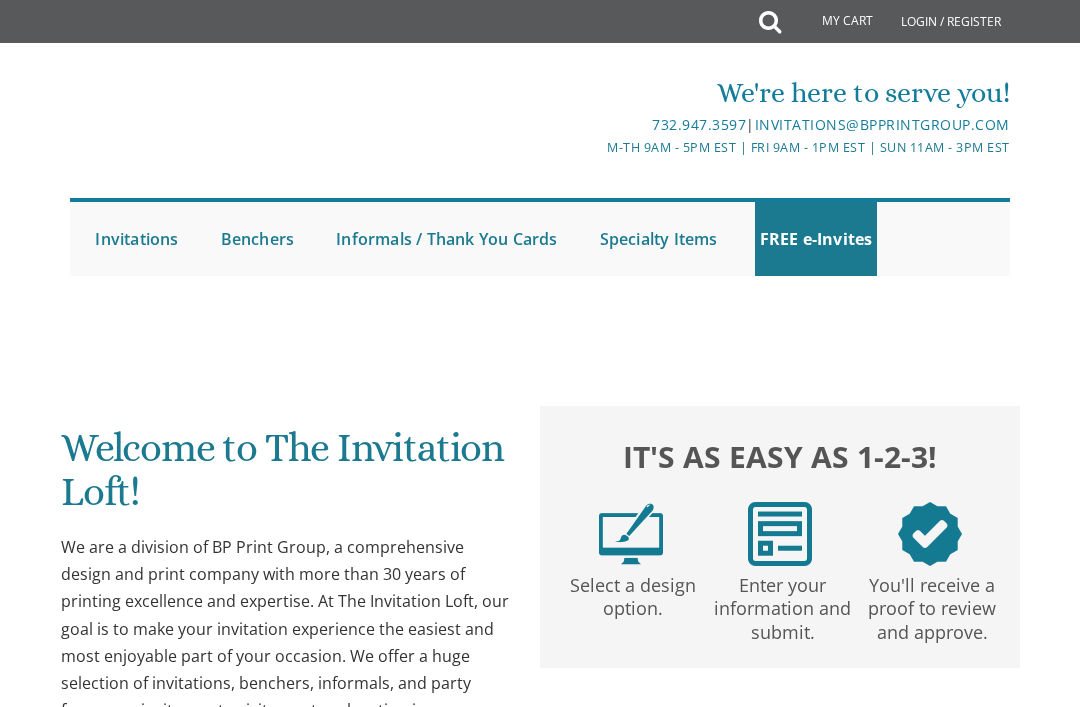 scroll, scrollTop: 0, scrollLeft: 0, axis: both 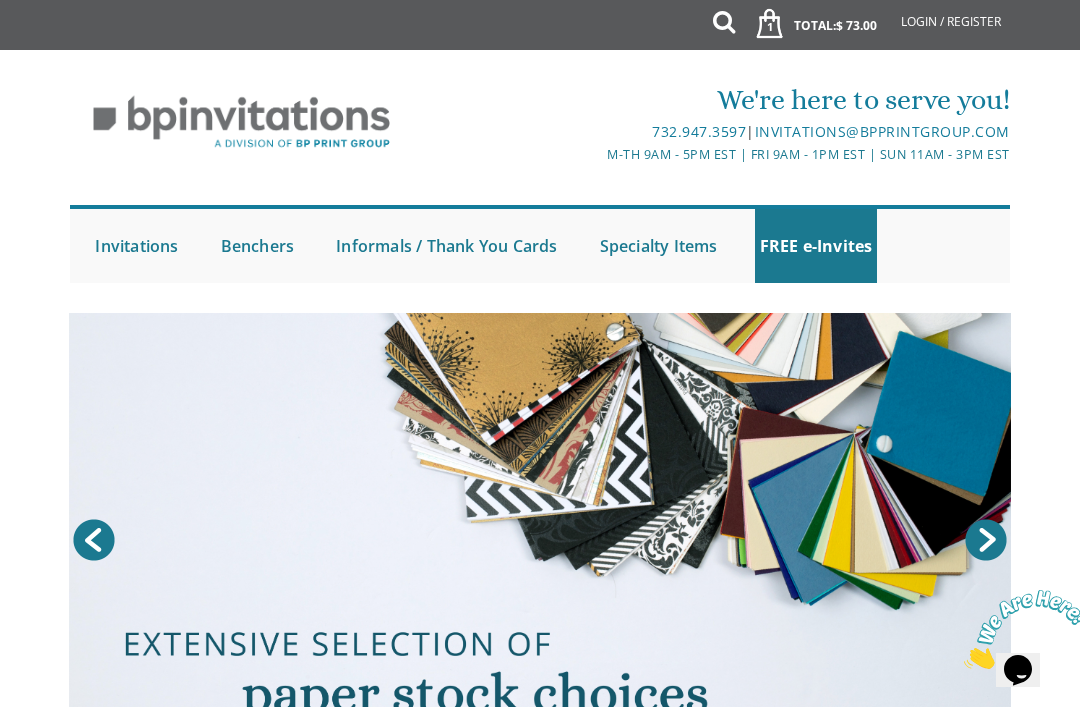 click on "1
Total:
$ 73.00
$ 73.00" at bounding box center (810, 35) 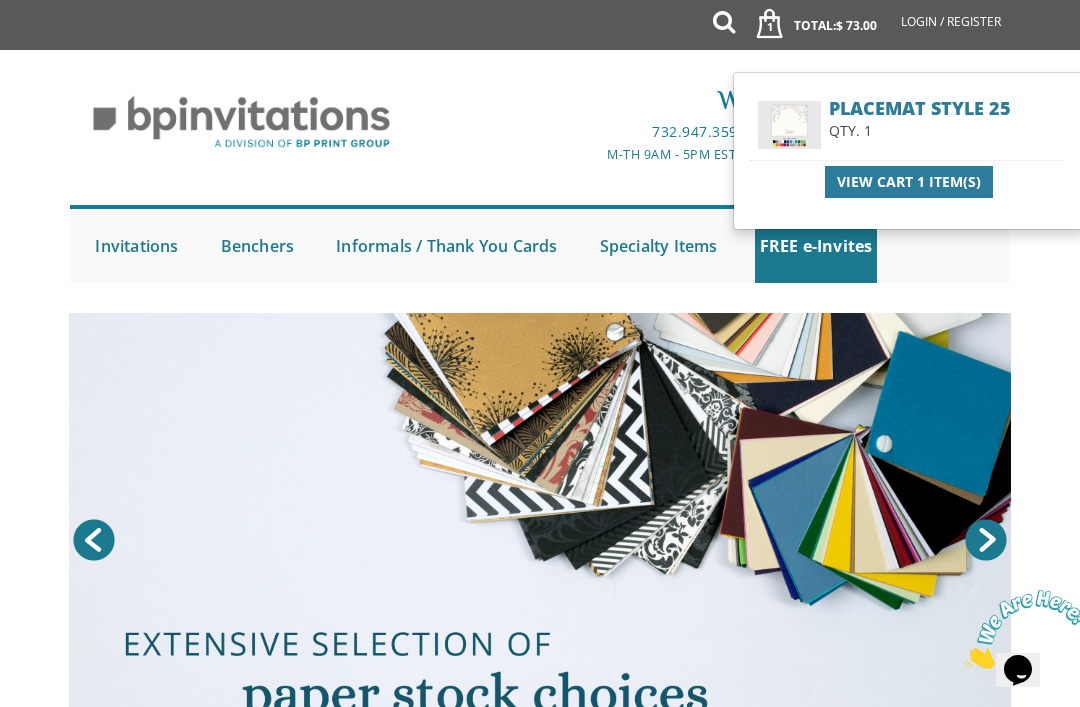 click at bounding box center (789, 125) 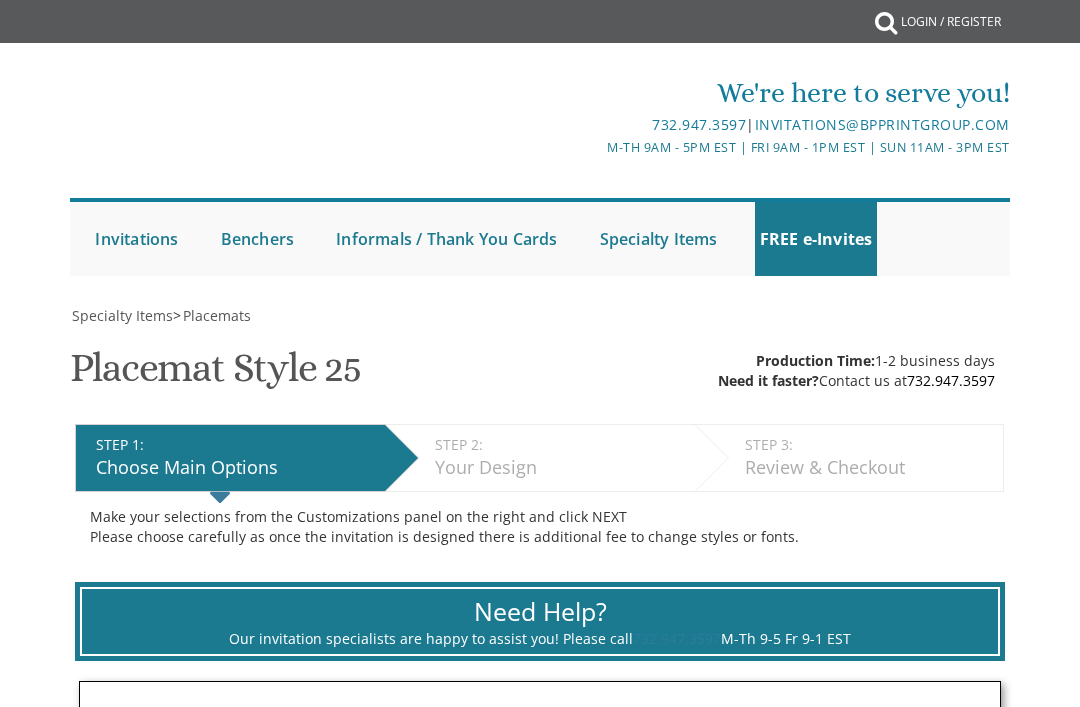 scroll, scrollTop: 0, scrollLeft: 0, axis: both 